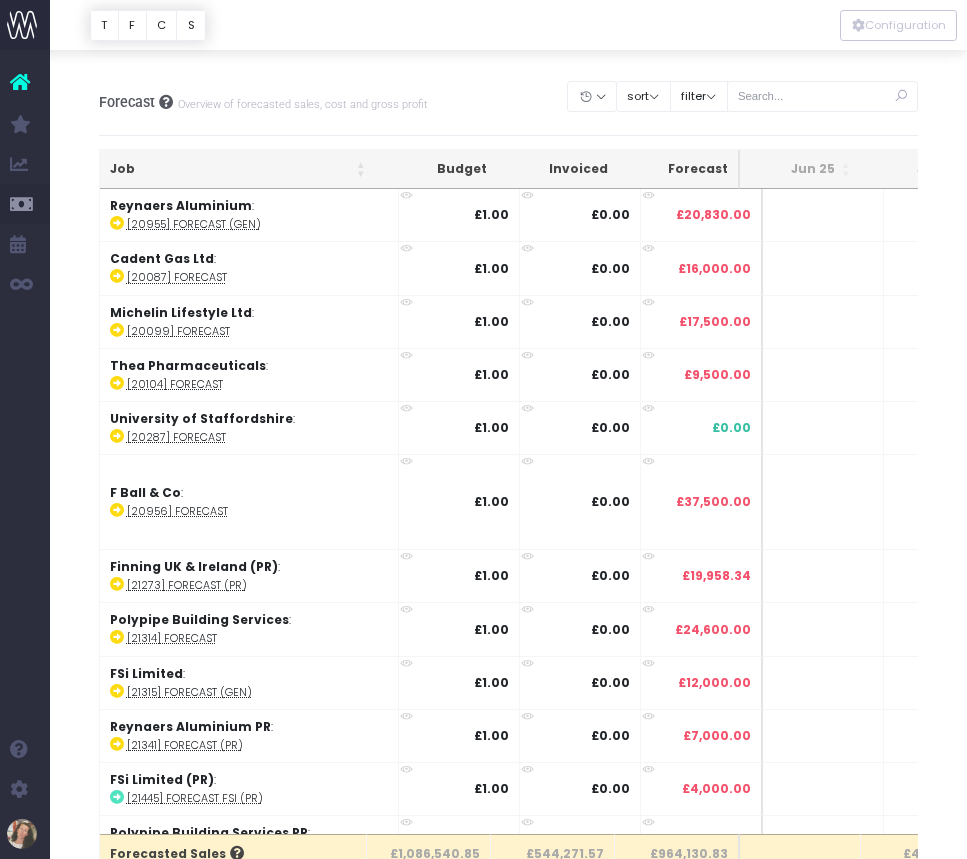 scroll, scrollTop: 0, scrollLeft: 0, axis: both 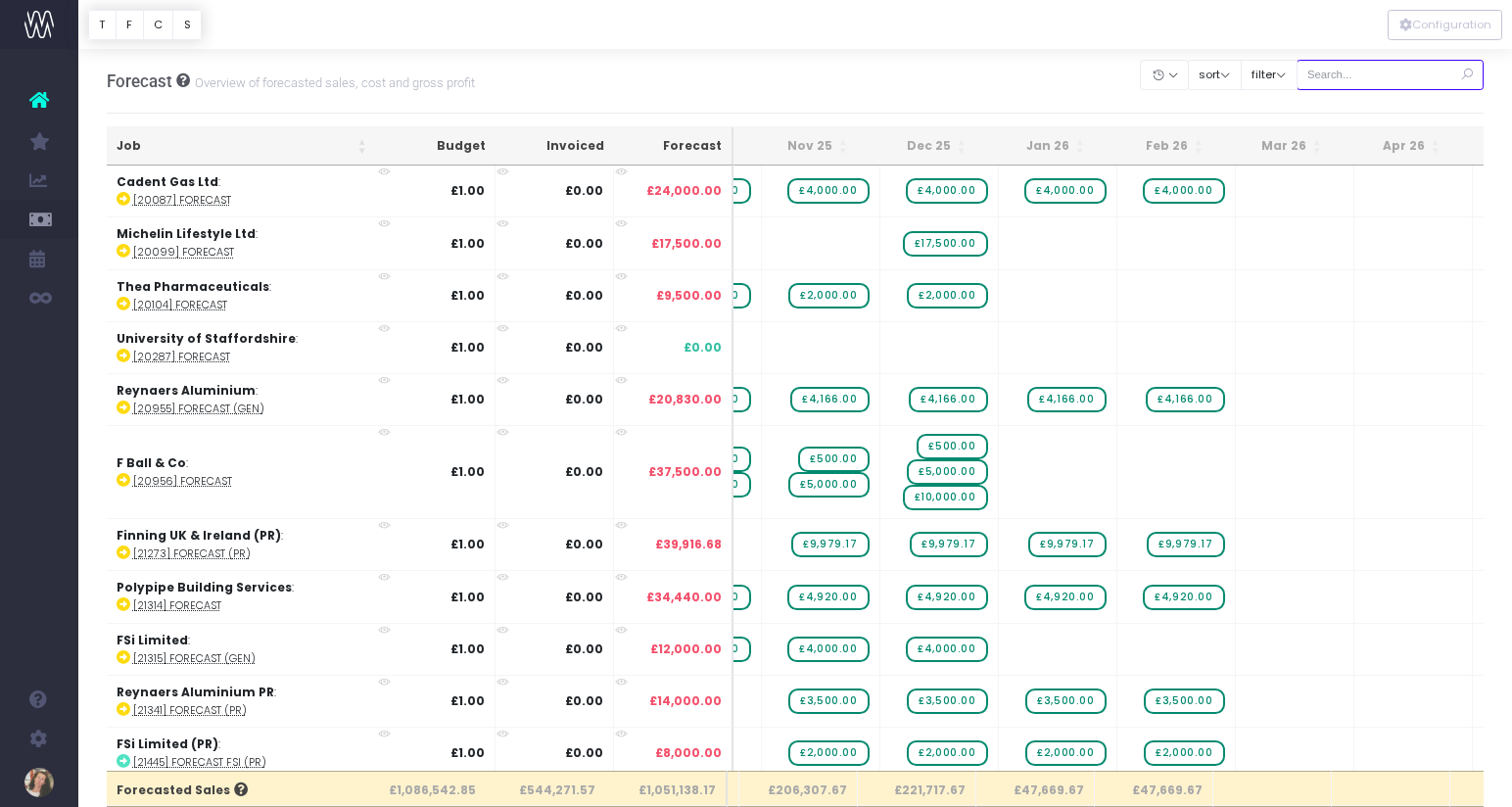 drag, startPoint x: 1369, startPoint y: 75, endPoint x: 1379, endPoint y: 79, distance: 10.77033 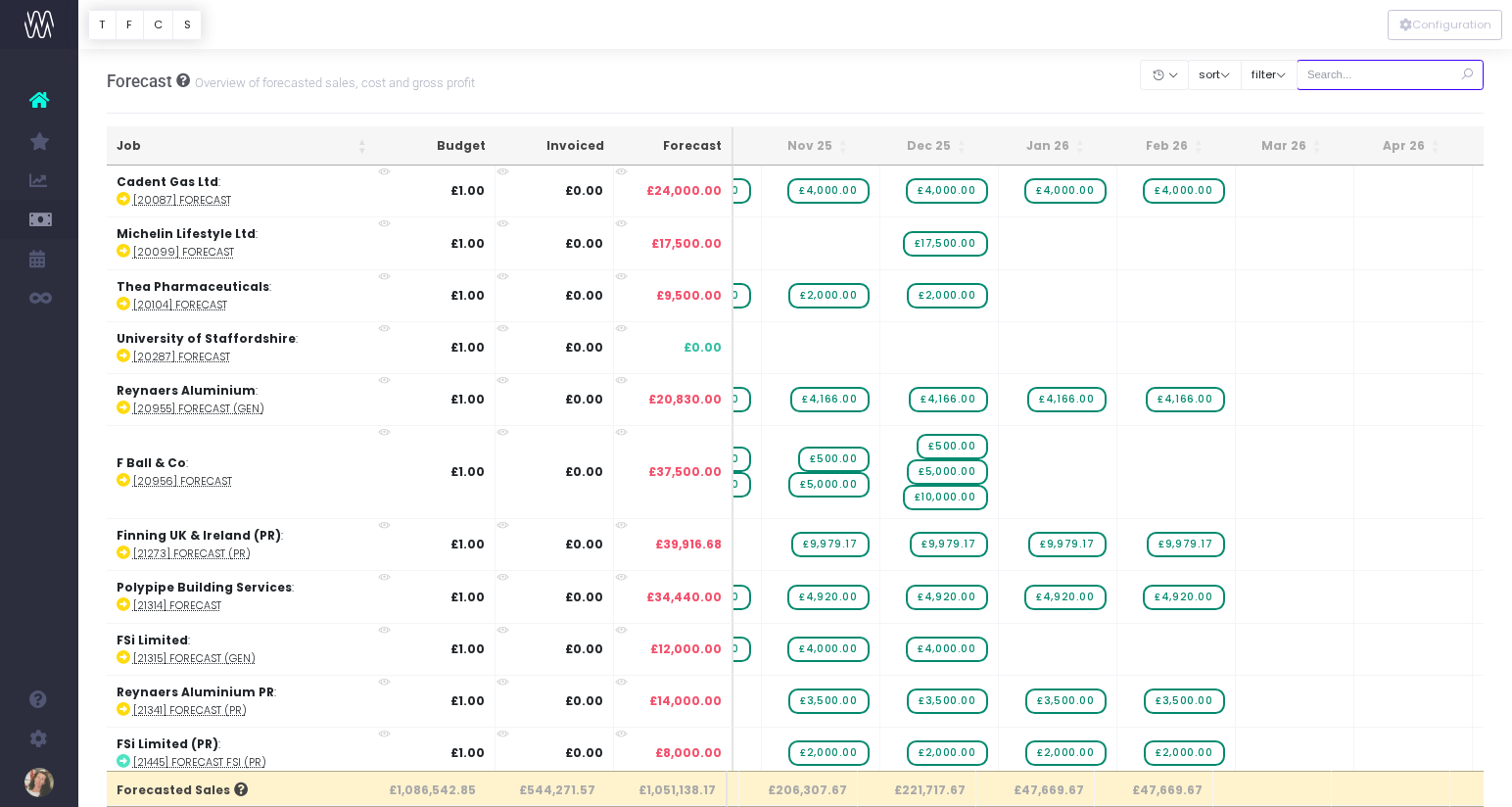 click at bounding box center (1391, 74) 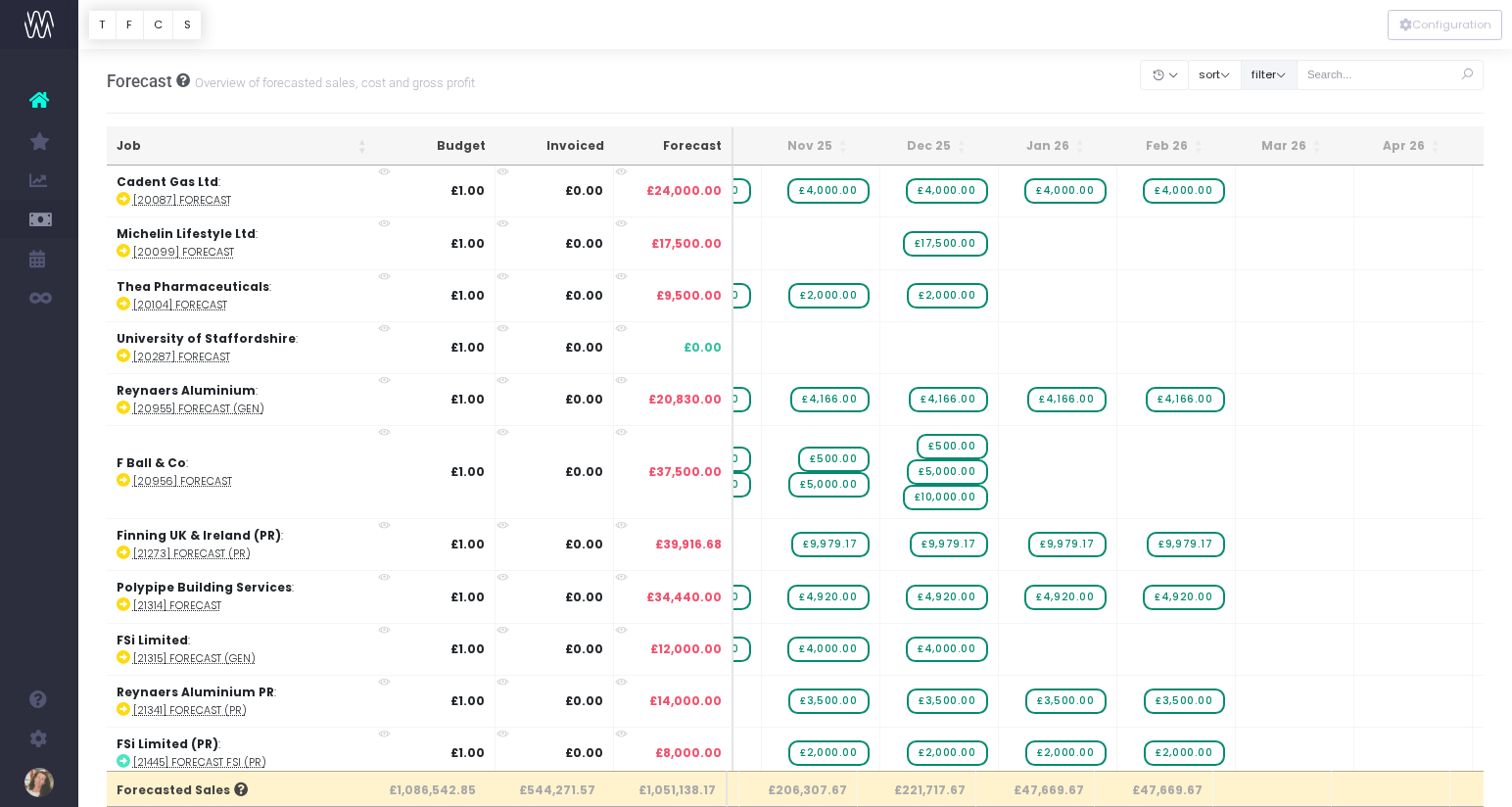 click on "filter" at bounding box center (1269, 74) 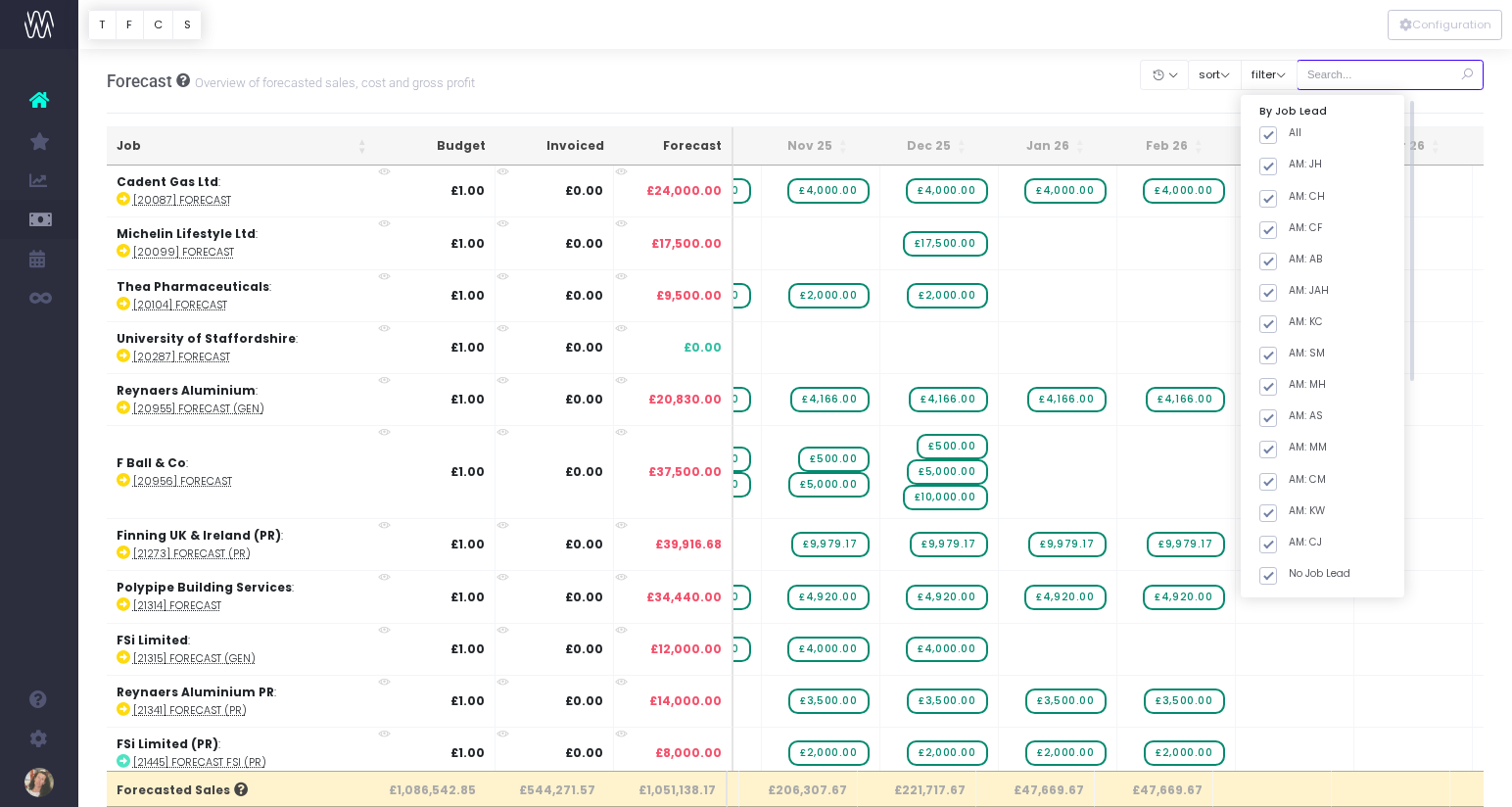 click at bounding box center (1391, 74) 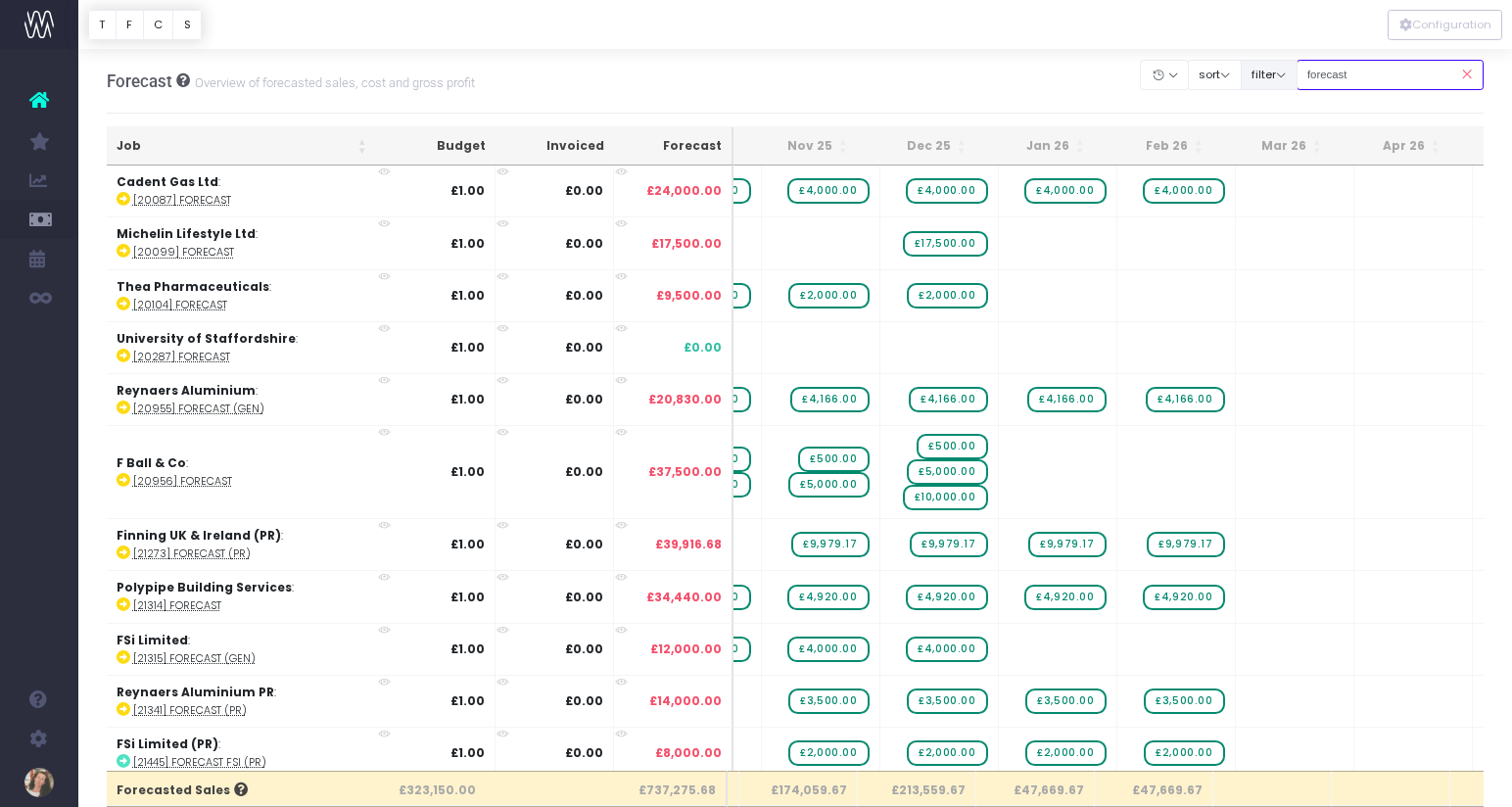 type on "forecast" 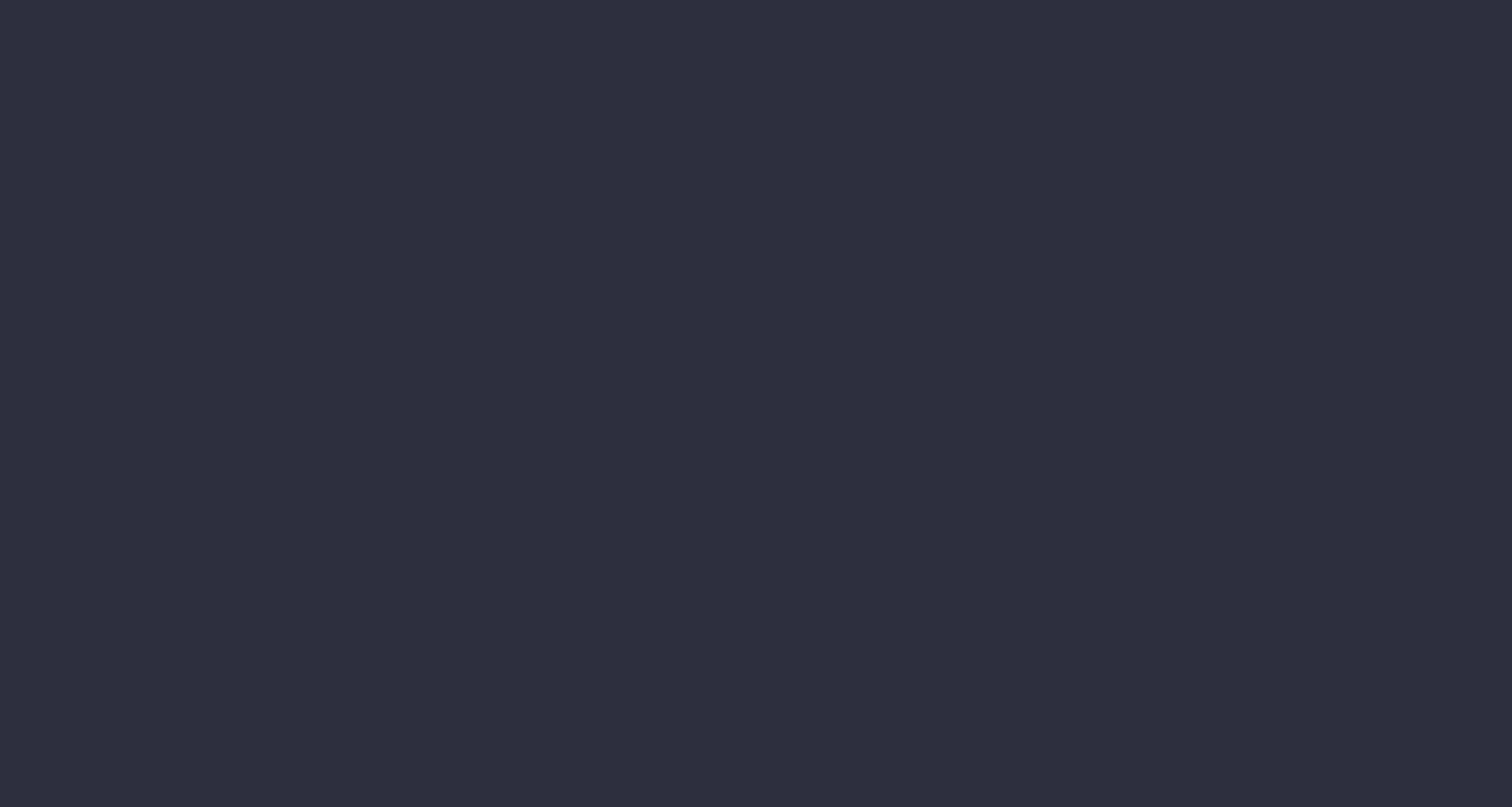 scroll, scrollTop: 0, scrollLeft: 0, axis: both 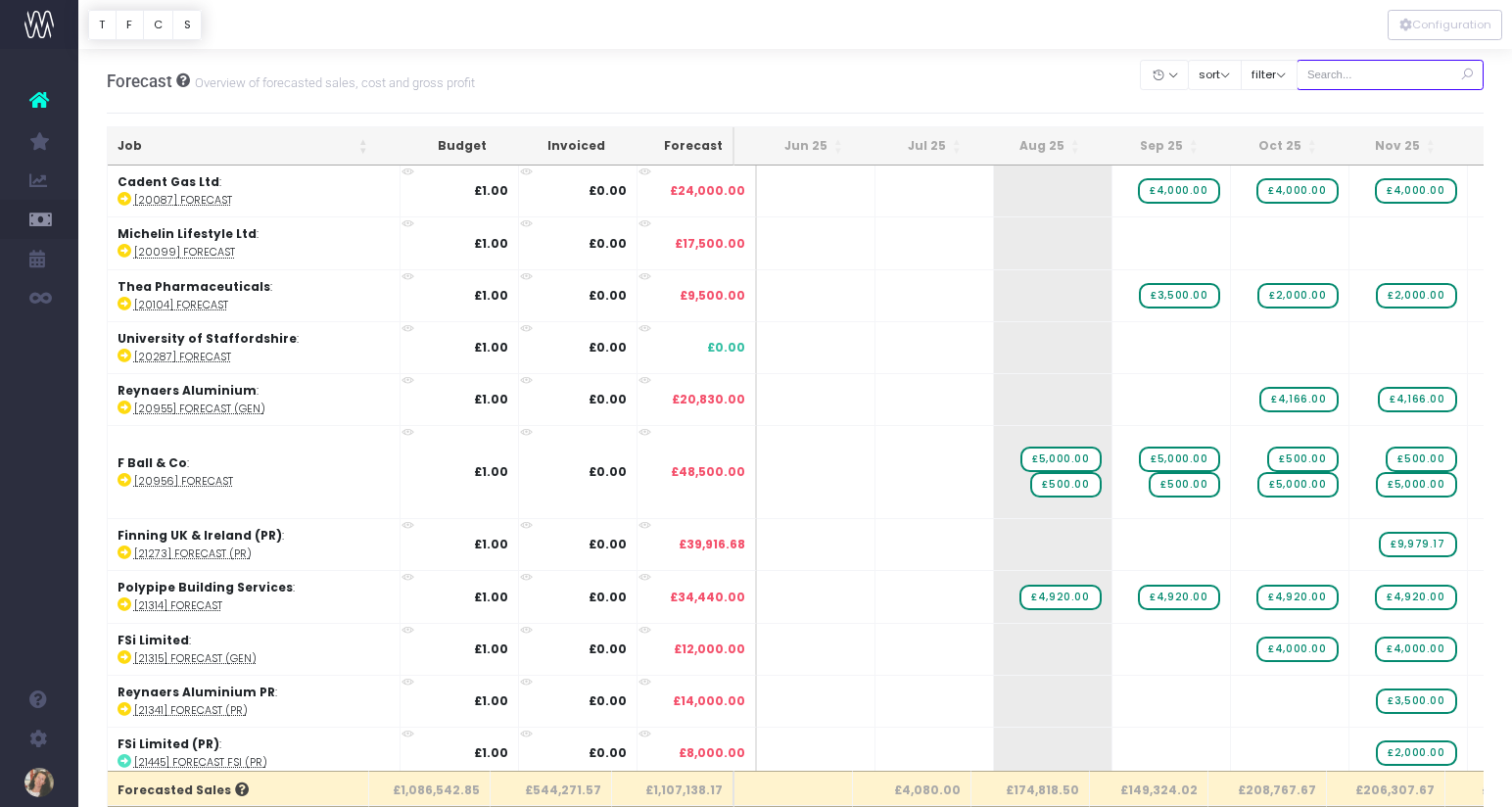 click at bounding box center (1391, 74) 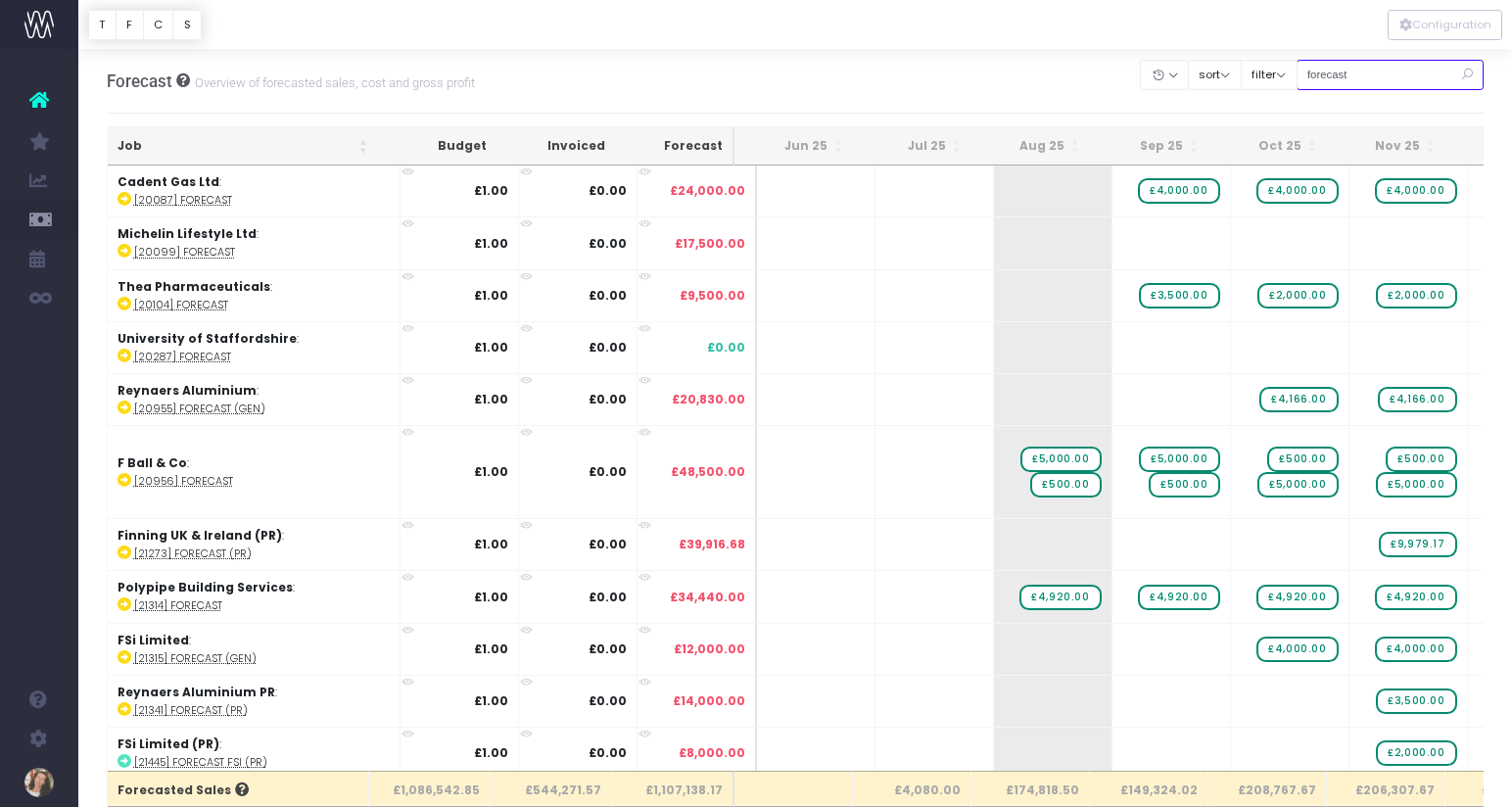 type on "forecast" 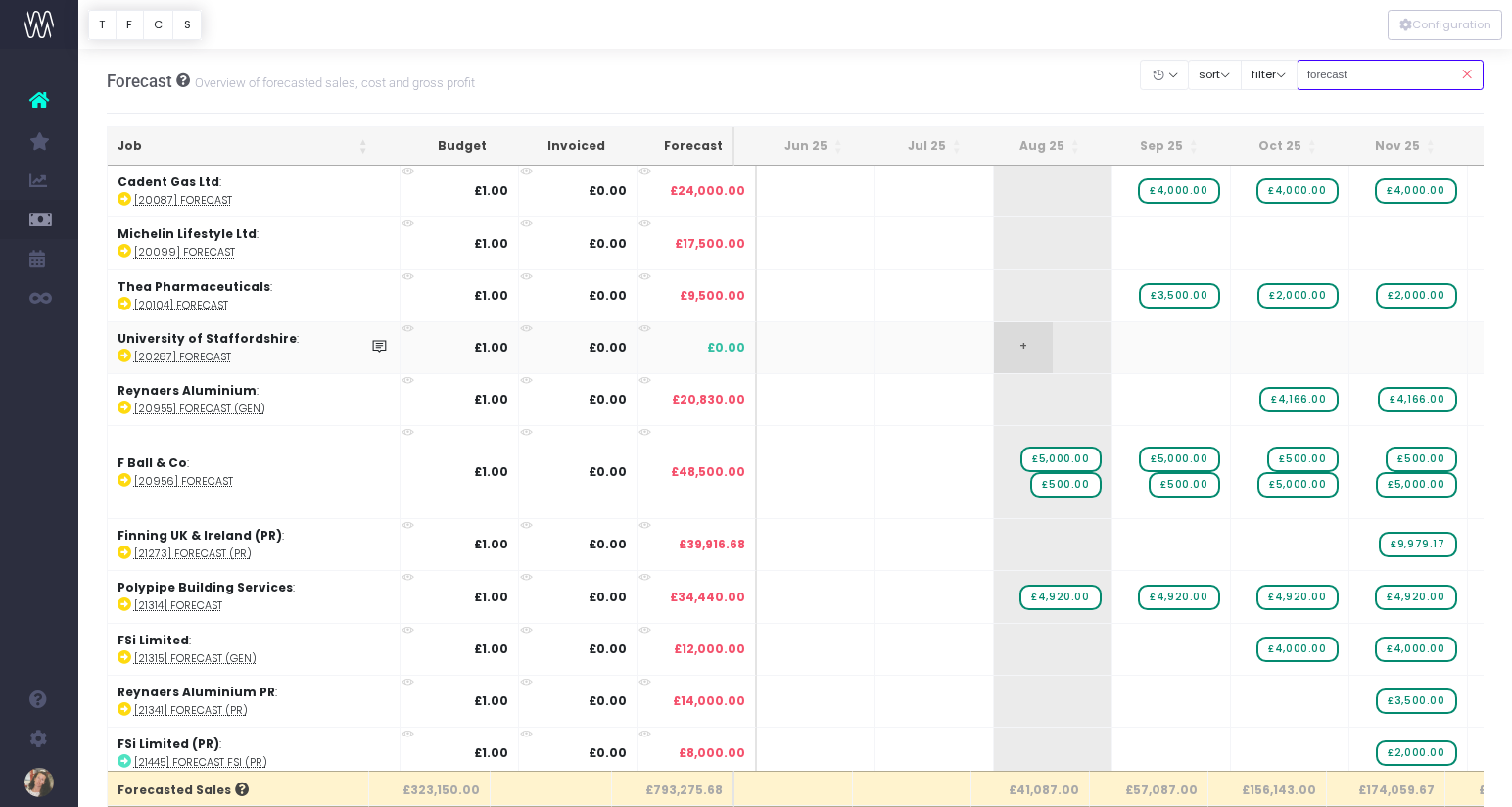 scroll, scrollTop: 0, scrollLeft: 31, axis: horizontal 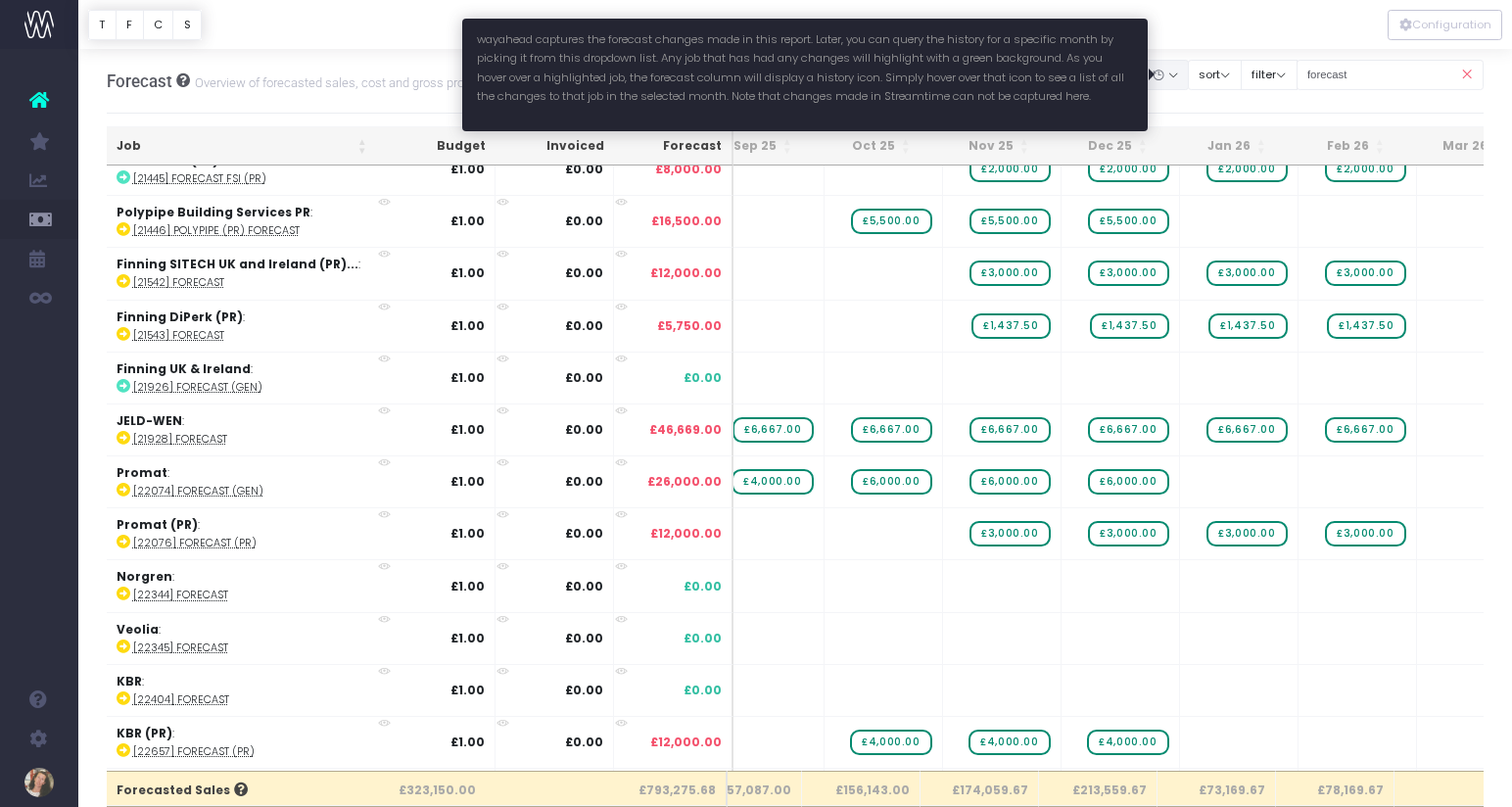 click at bounding box center [1164, 74] 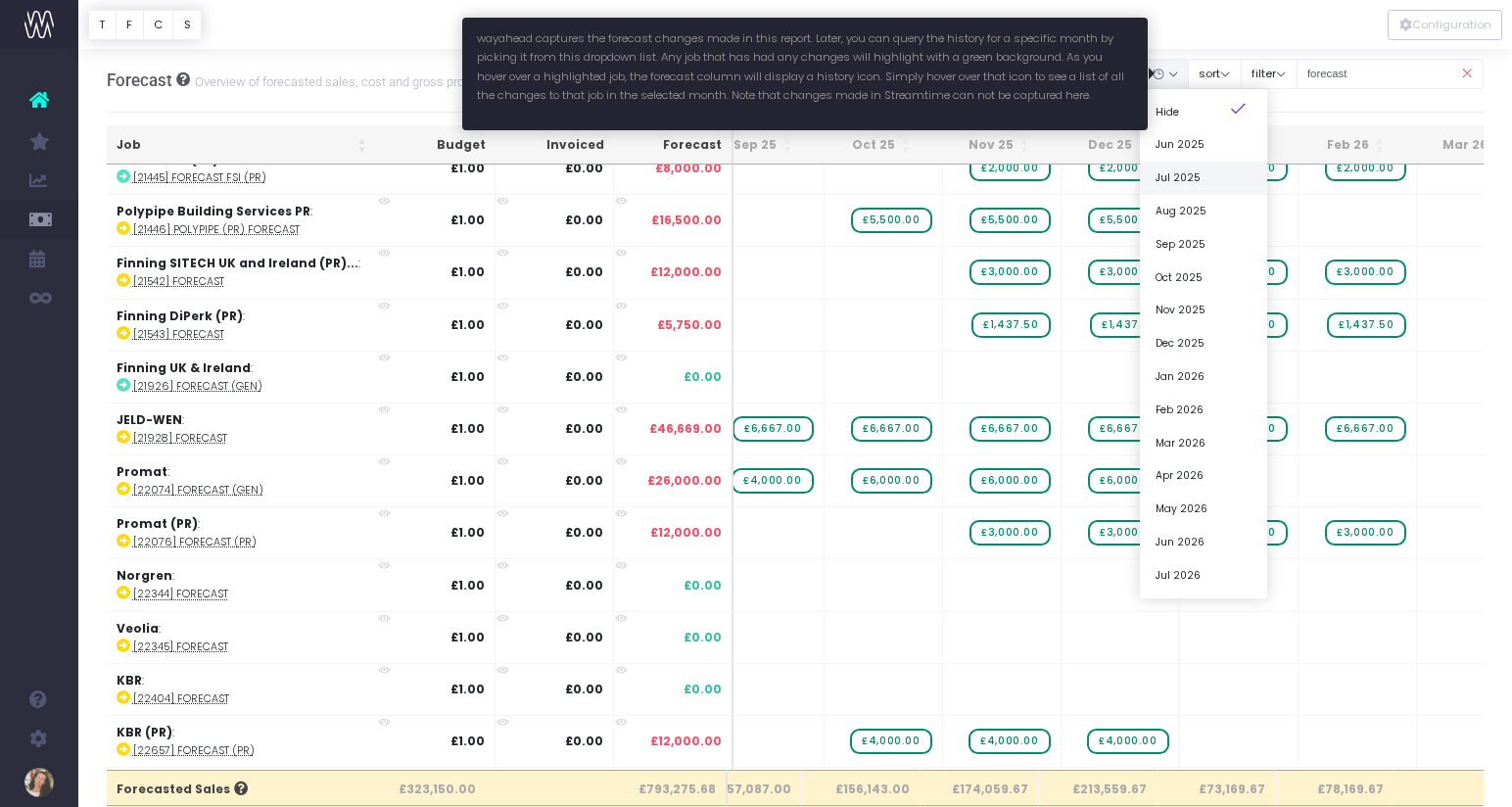 click on "Jul 2025" at bounding box center [1204, 178] 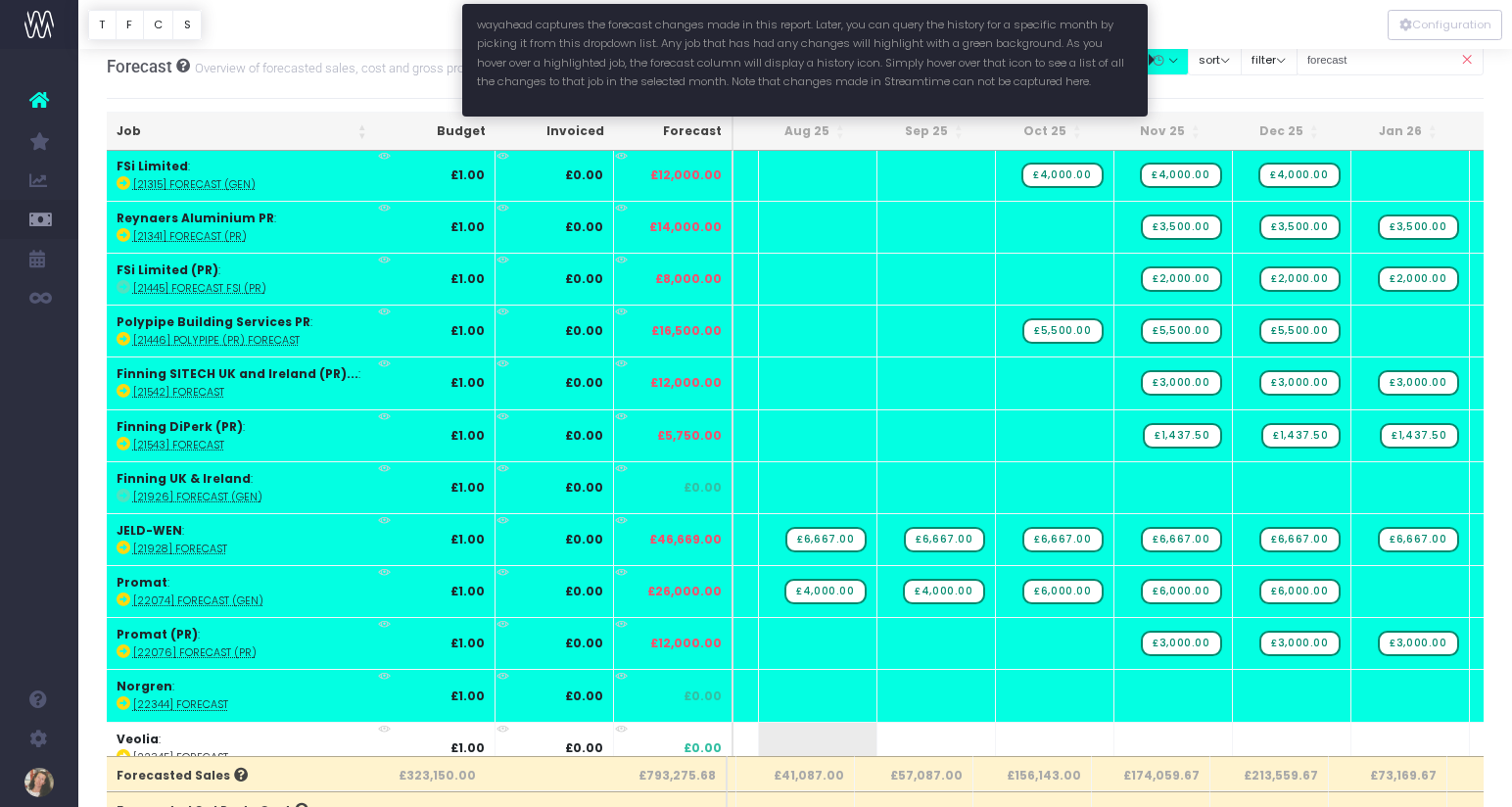 click at bounding box center [1164, 60] 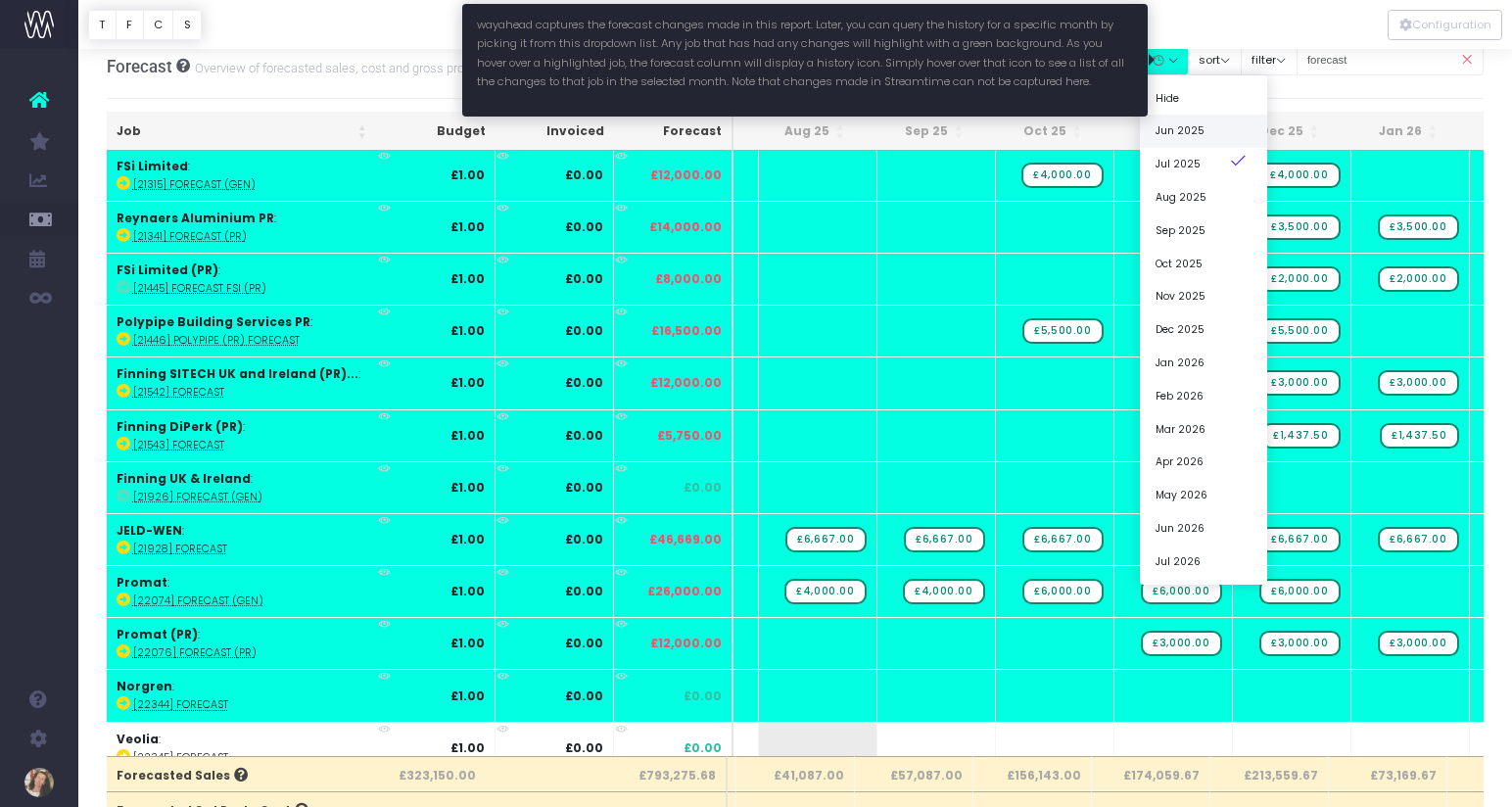 click on "Jun 2025" at bounding box center (1204, 131) 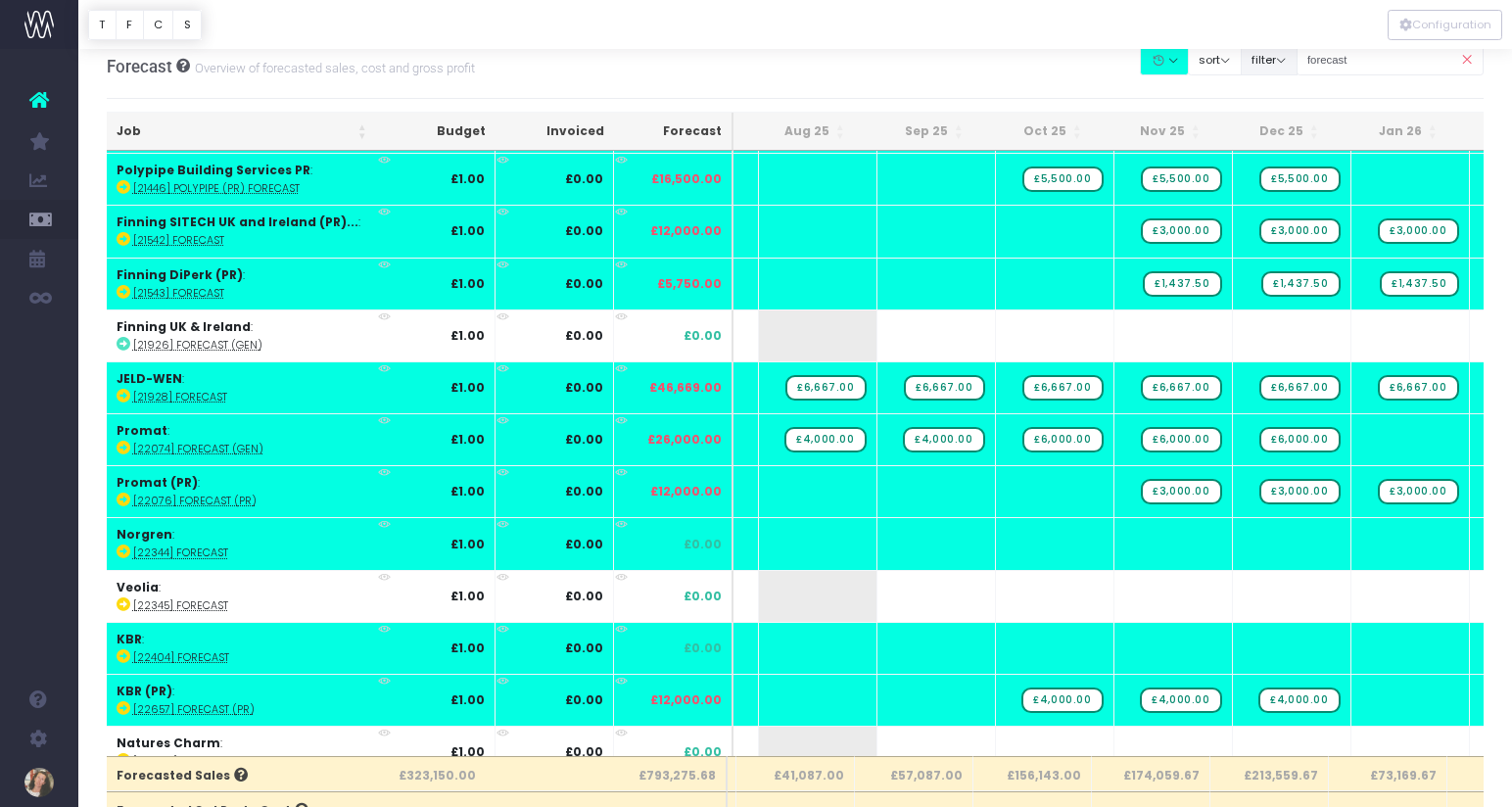 click on "filter" at bounding box center (1269, 60) 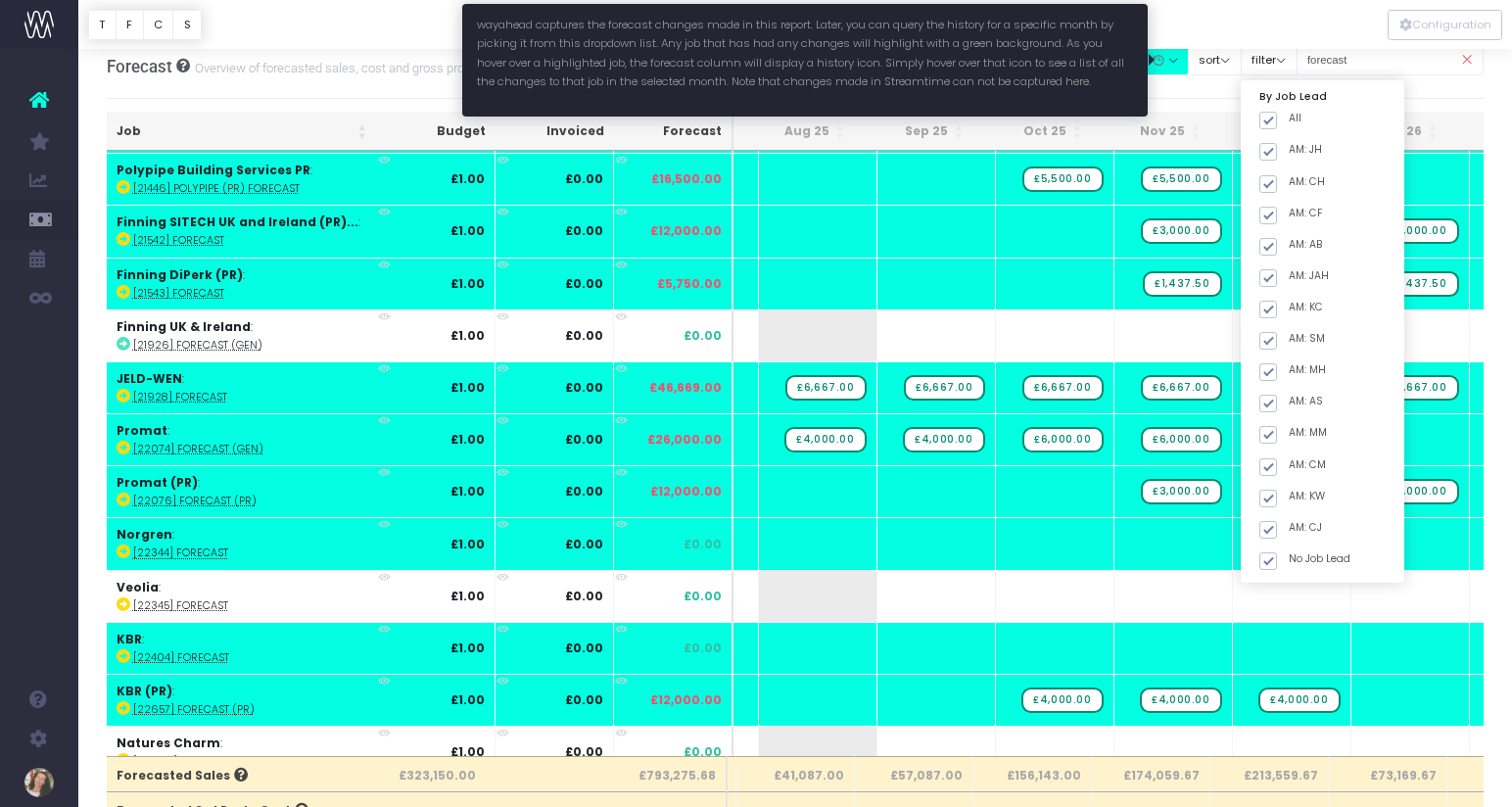 click at bounding box center [1164, 60] 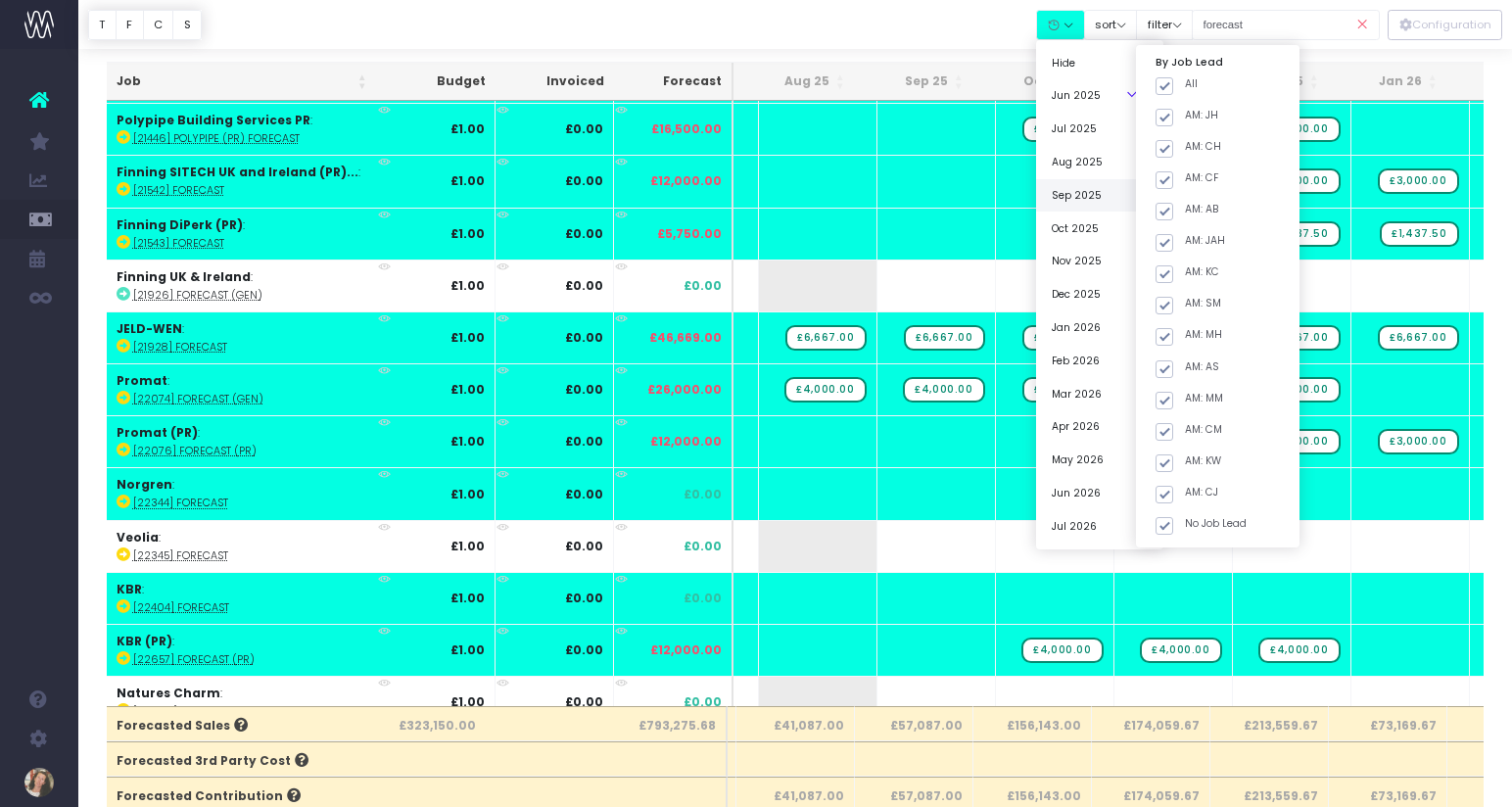scroll, scrollTop: 64, scrollLeft: 0, axis: vertical 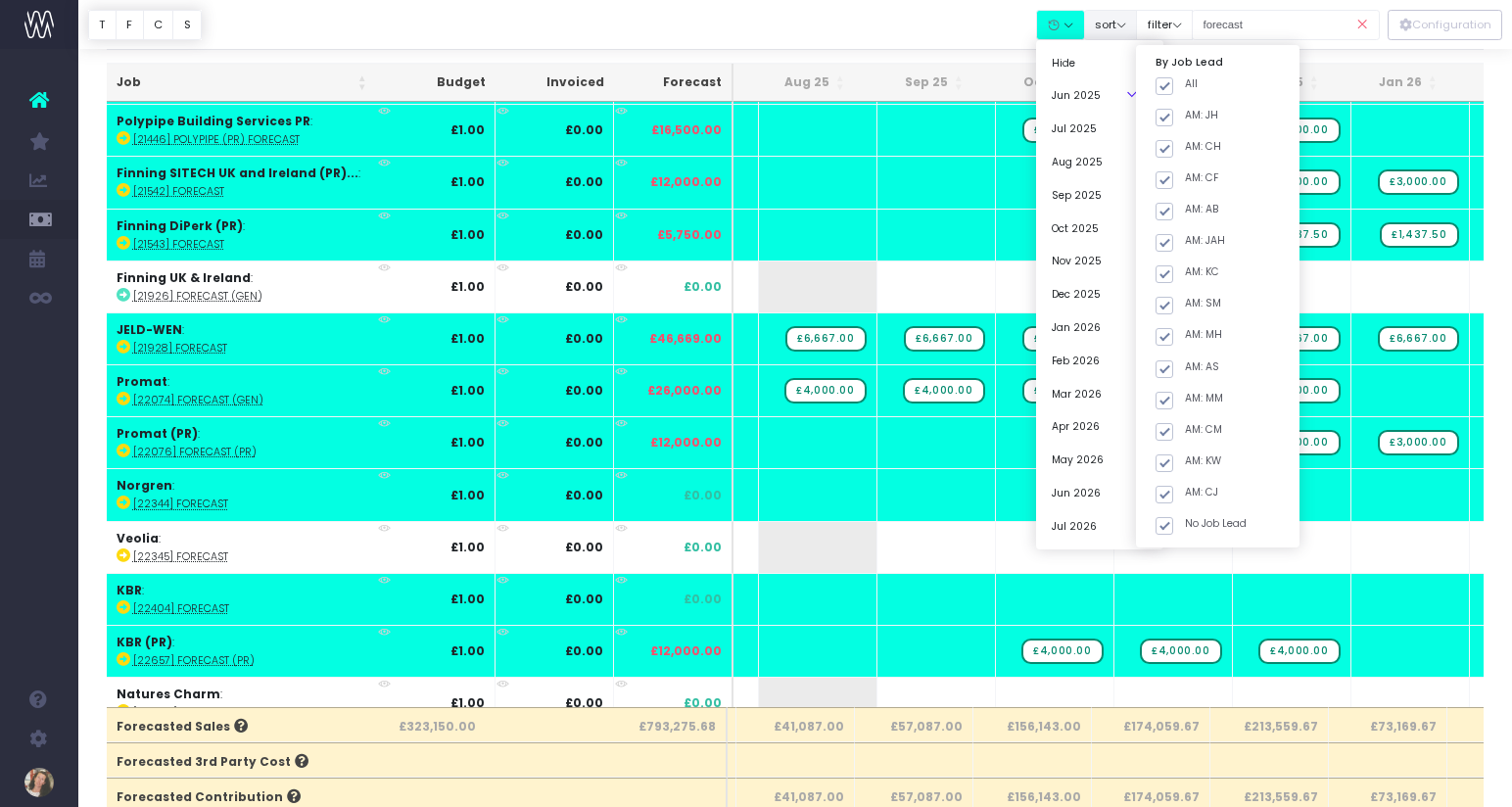 click on "sort" at bounding box center [1110, 24] 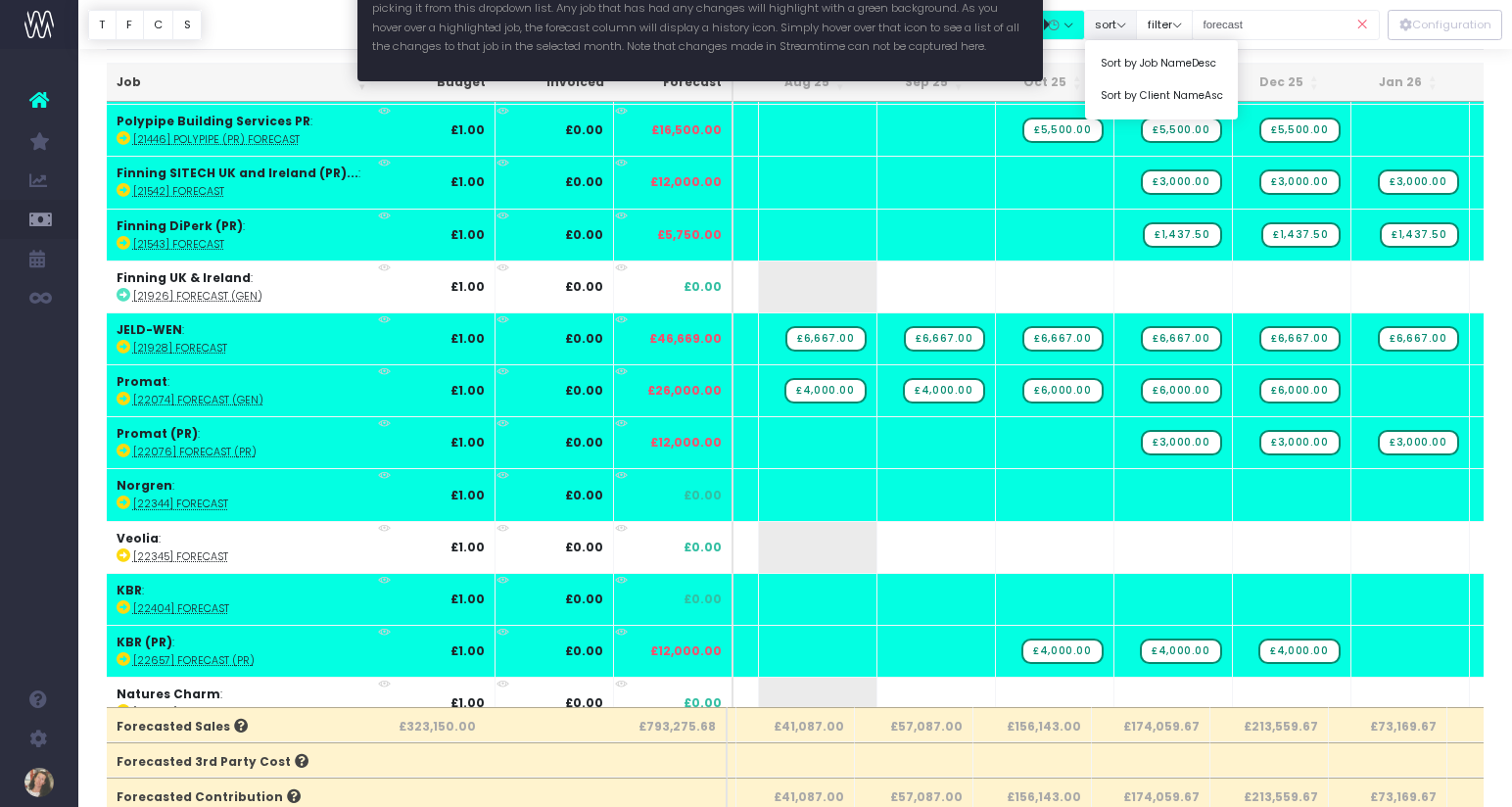 click at bounding box center [1061, 24] 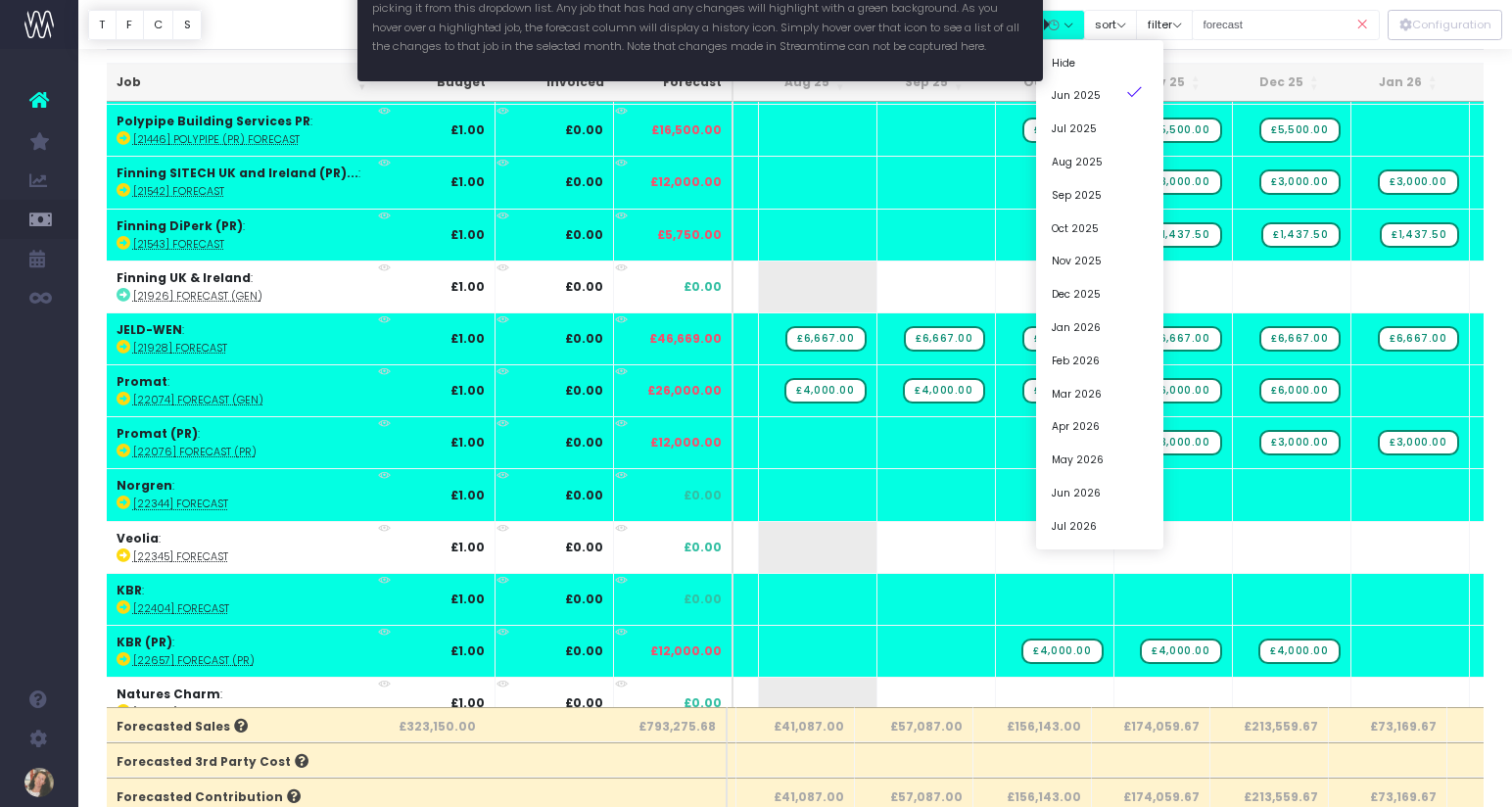scroll, scrollTop: 65, scrollLeft: 0, axis: vertical 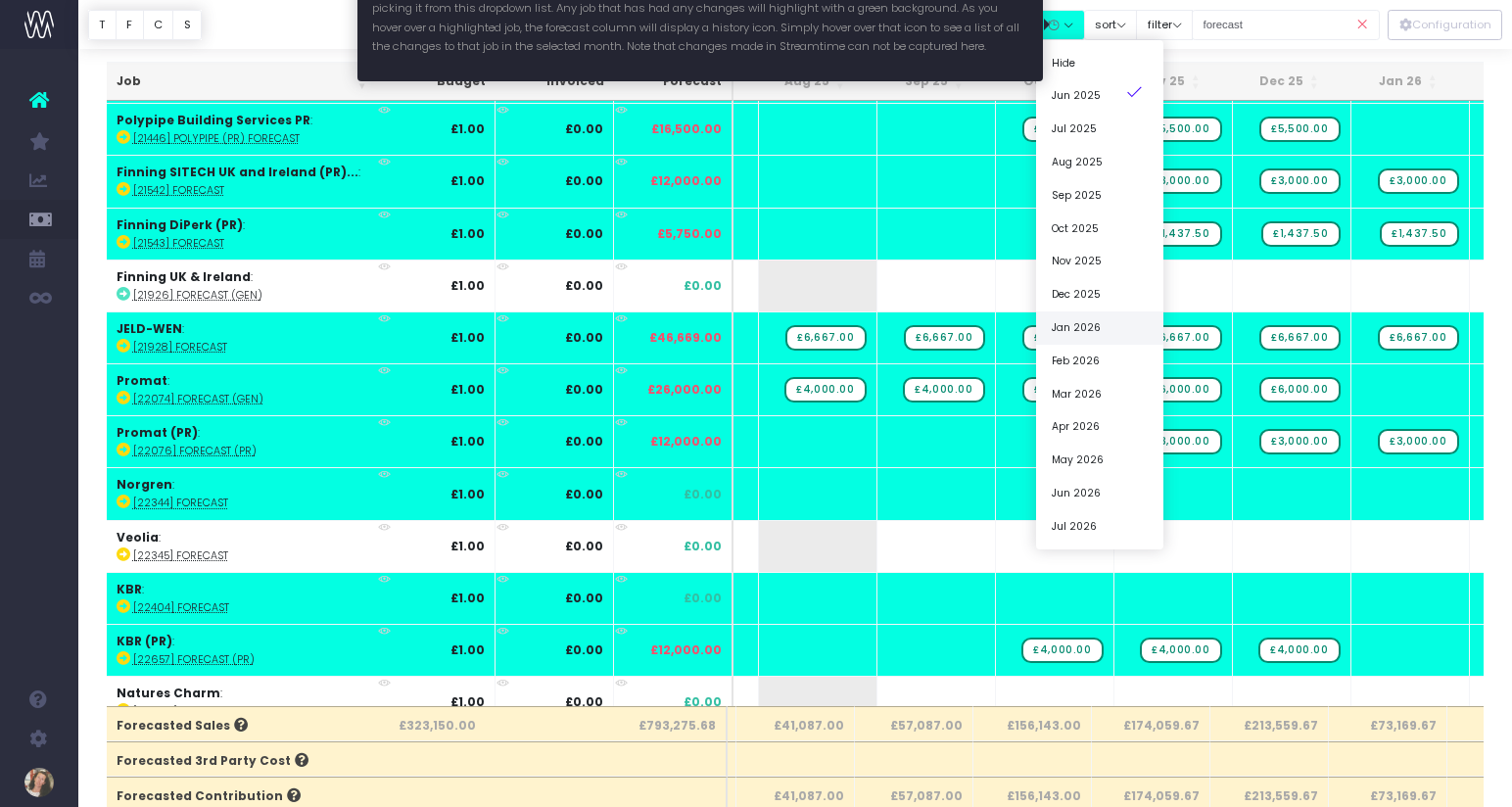 click on "Jan 2026" at bounding box center (1100, 328) 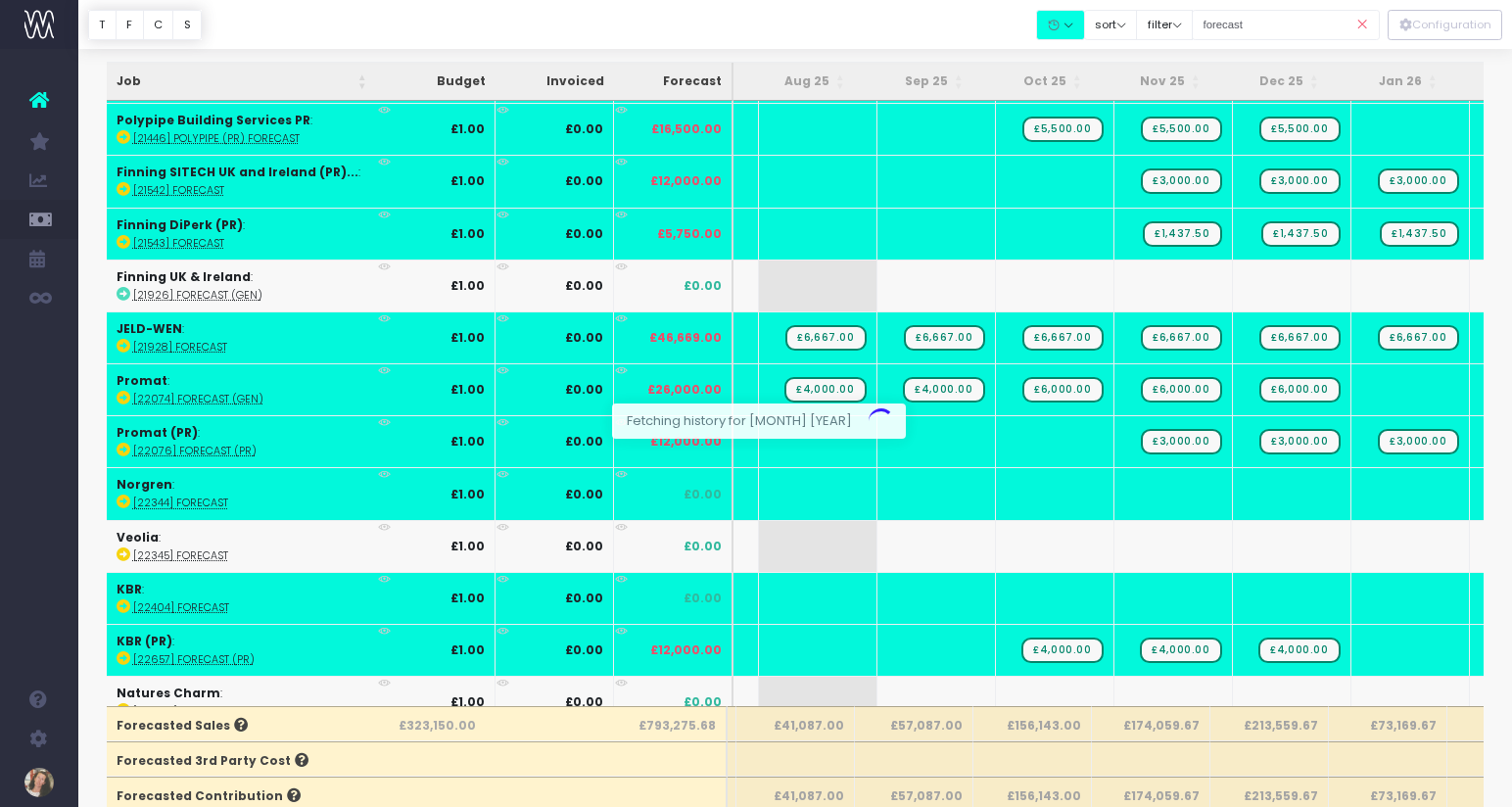 scroll, scrollTop: 0, scrollLeft: 235, axis: horizontal 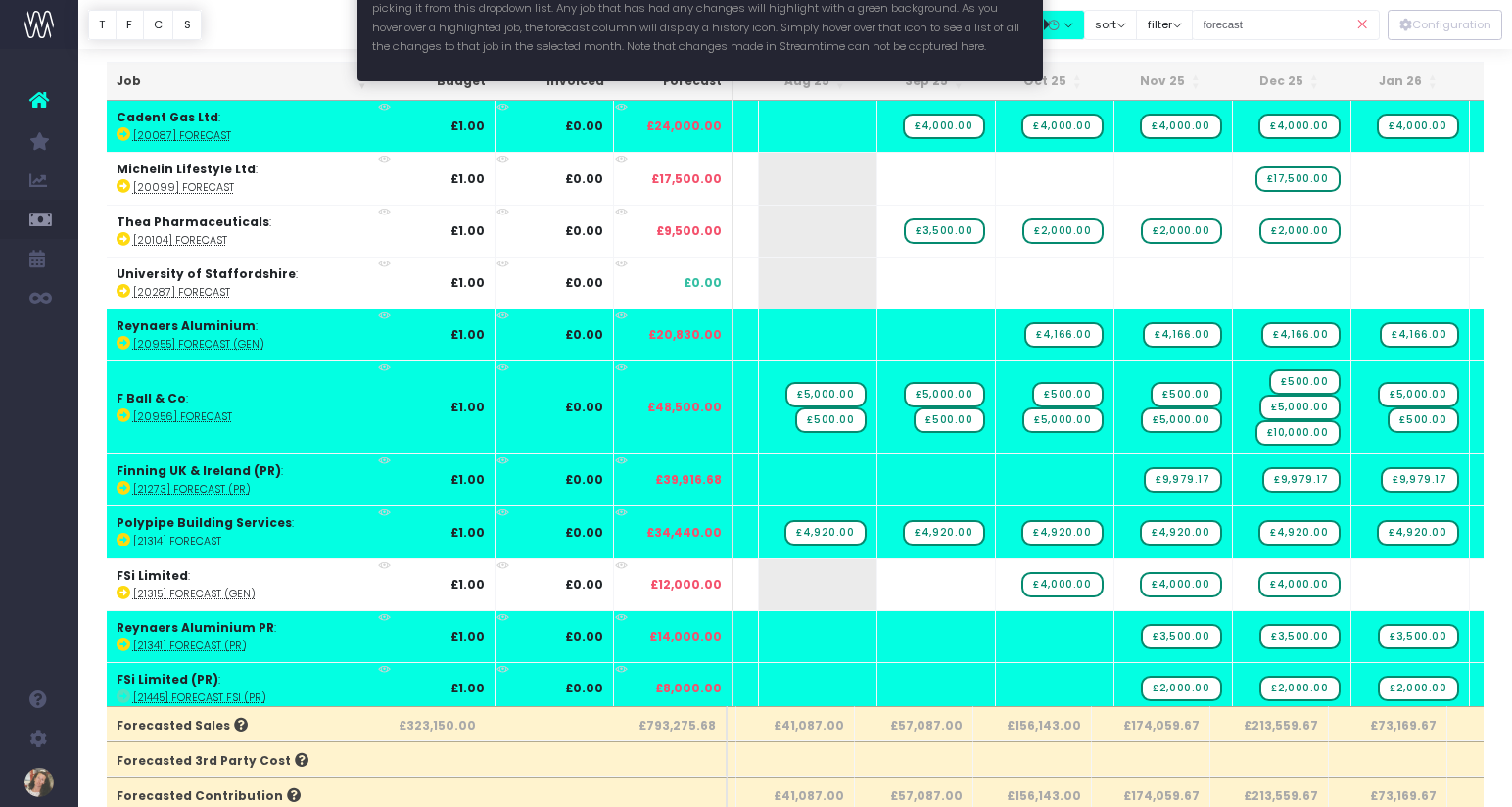click at bounding box center [1061, 24] 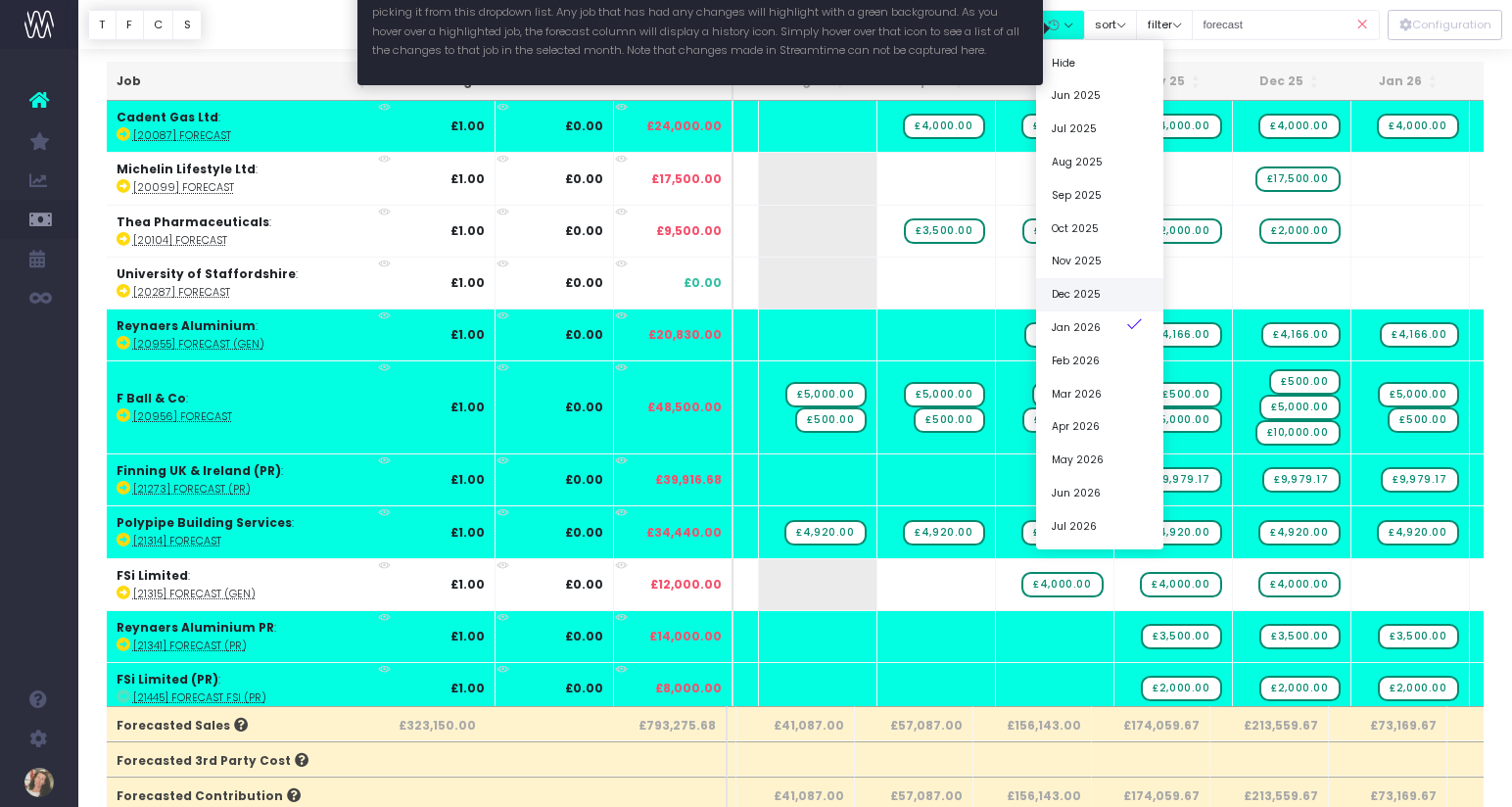 scroll, scrollTop: 69, scrollLeft: 0, axis: vertical 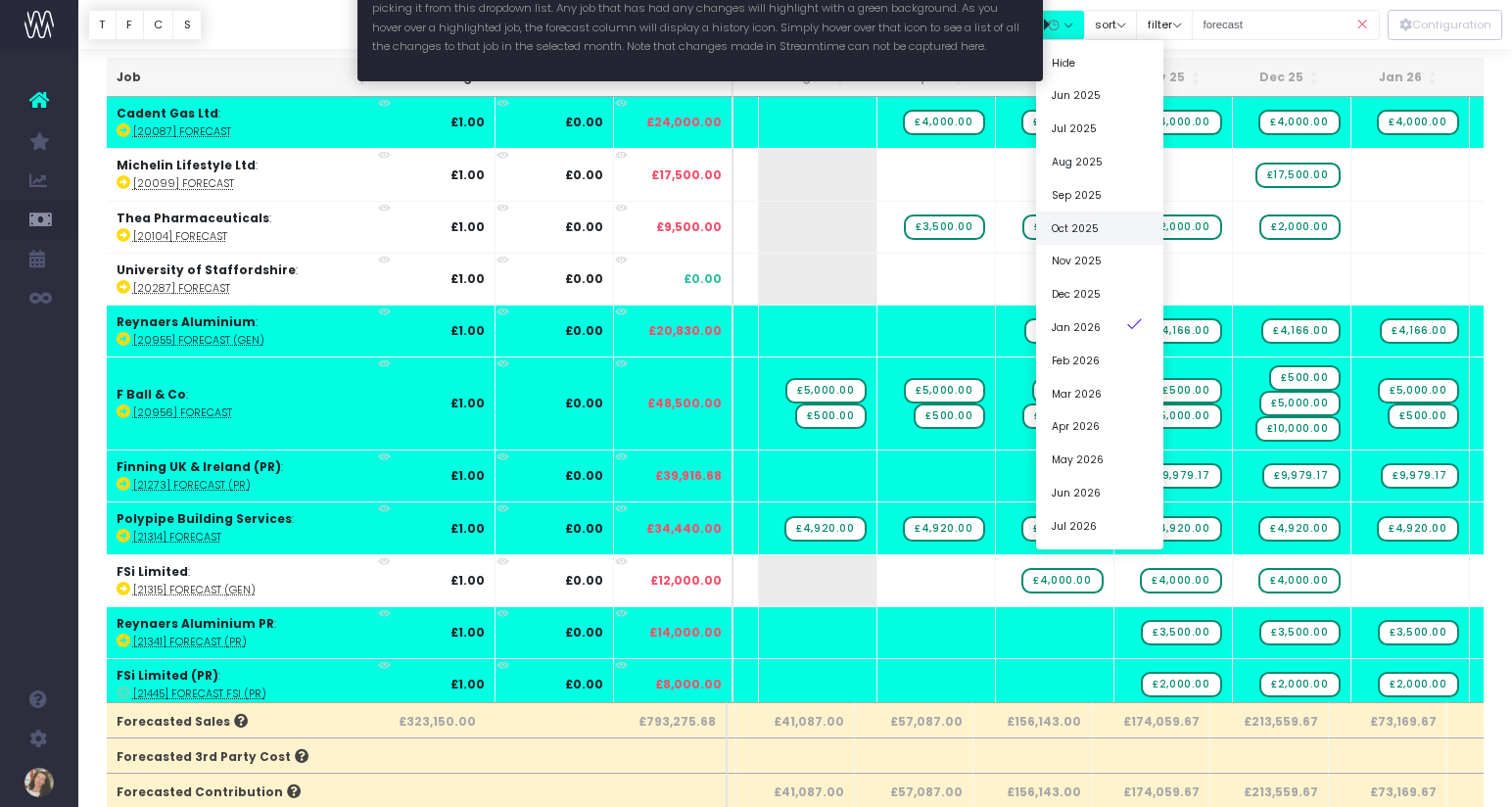click on "Oct 2025" at bounding box center (1100, 228) 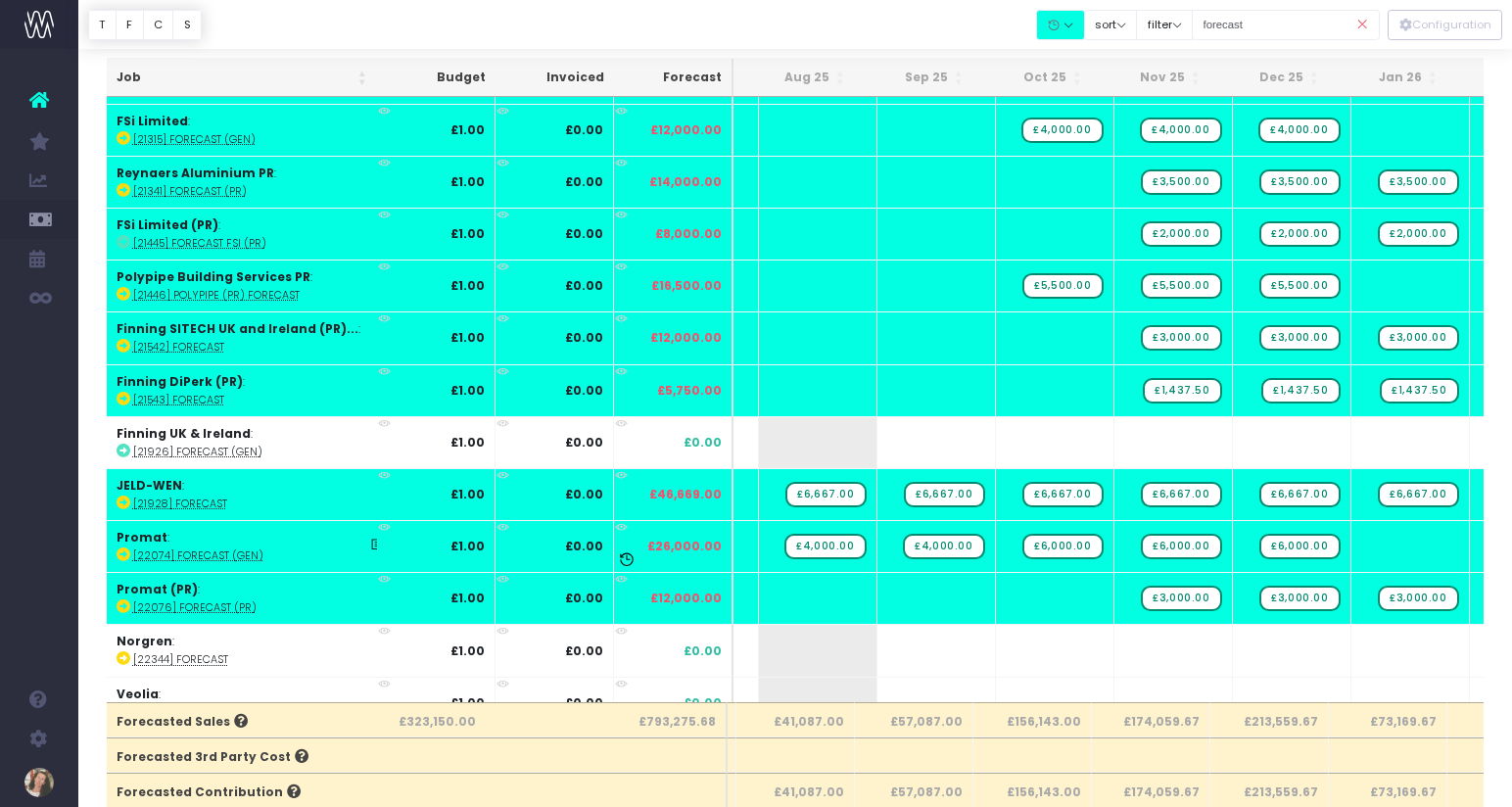 scroll, scrollTop: 451, scrollLeft: 236, axis: both 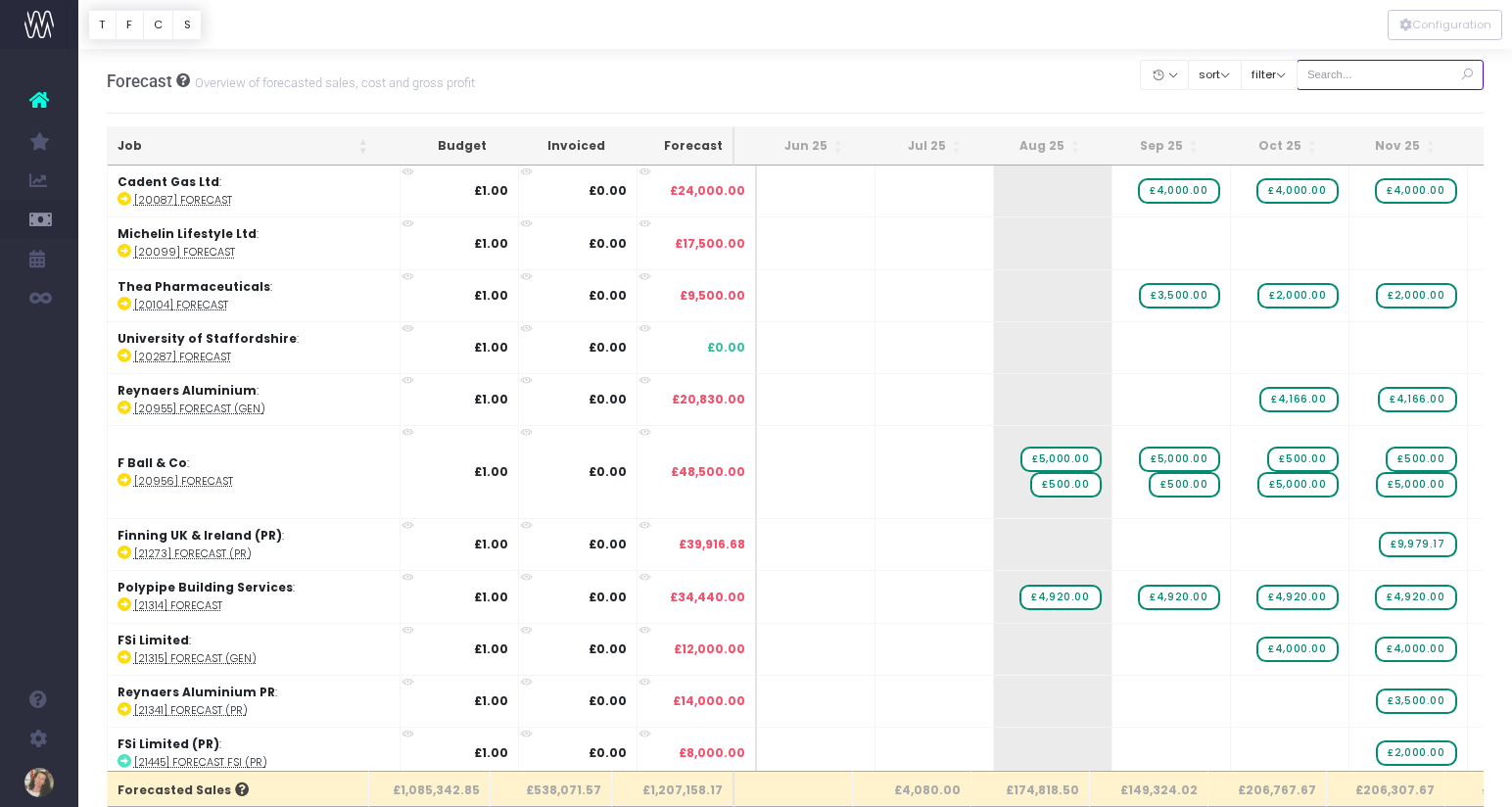 click at bounding box center (1391, 74) 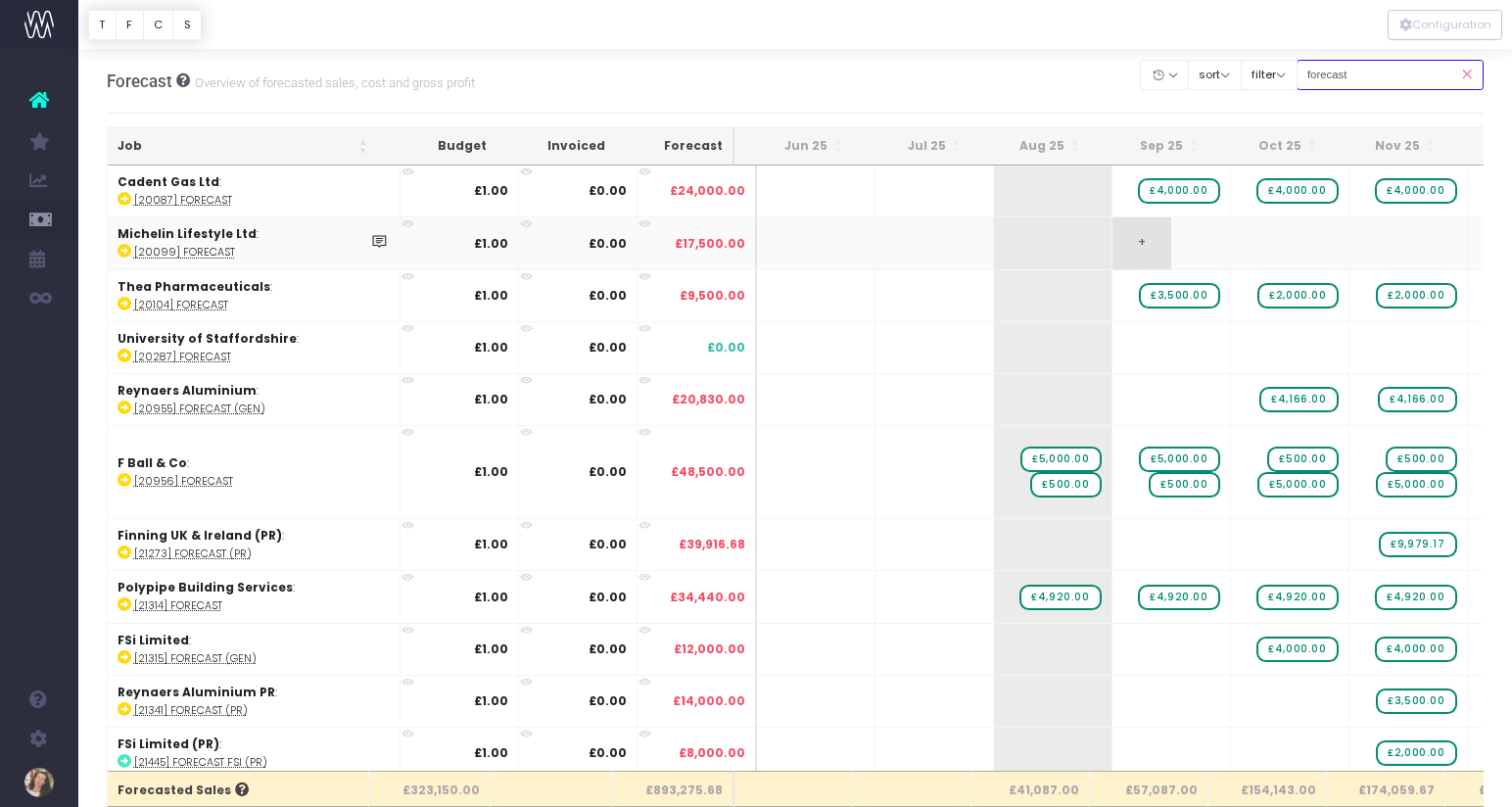 scroll, scrollTop: 0, scrollLeft: 99, axis: horizontal 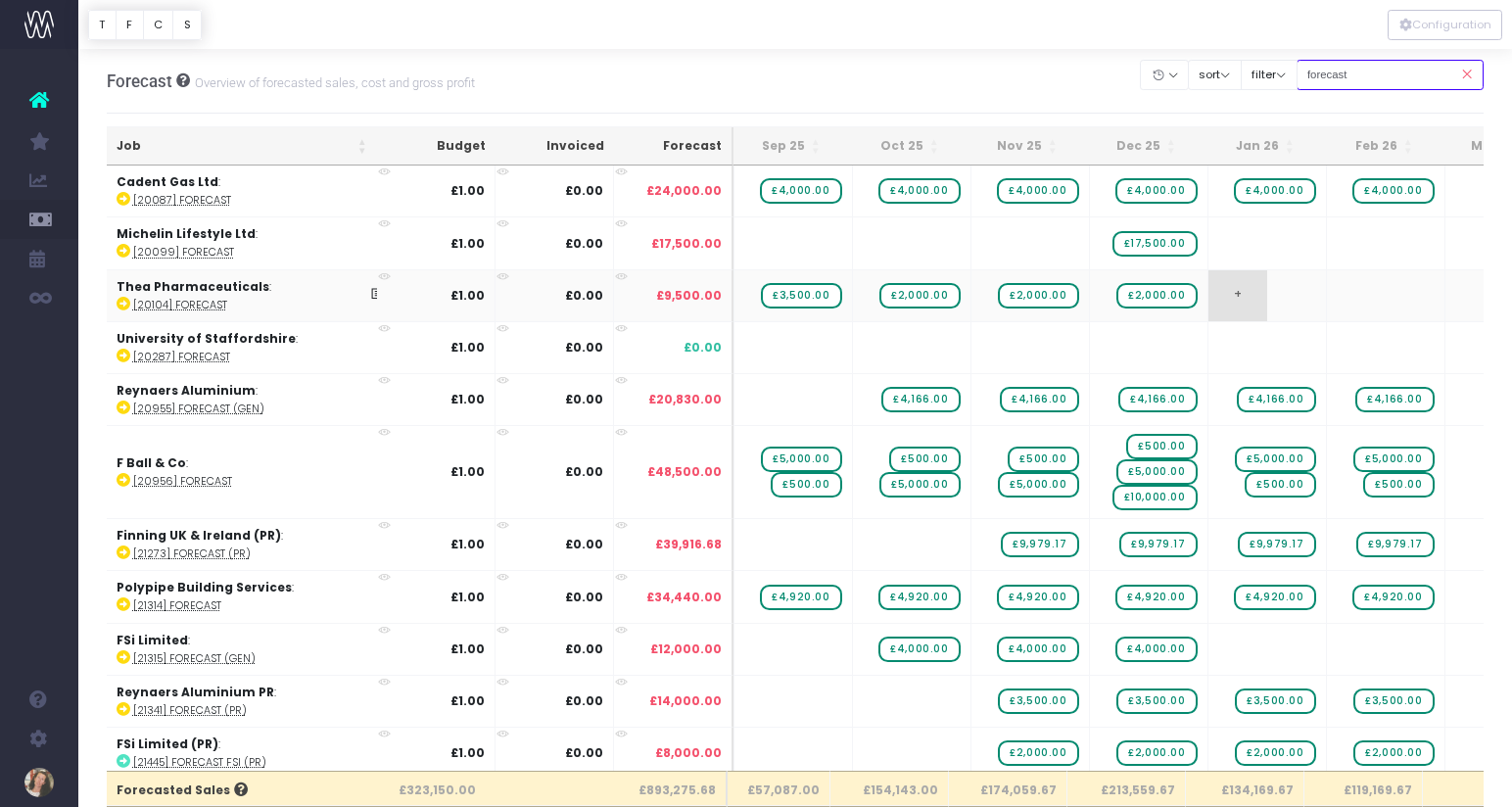 type on "forecast" 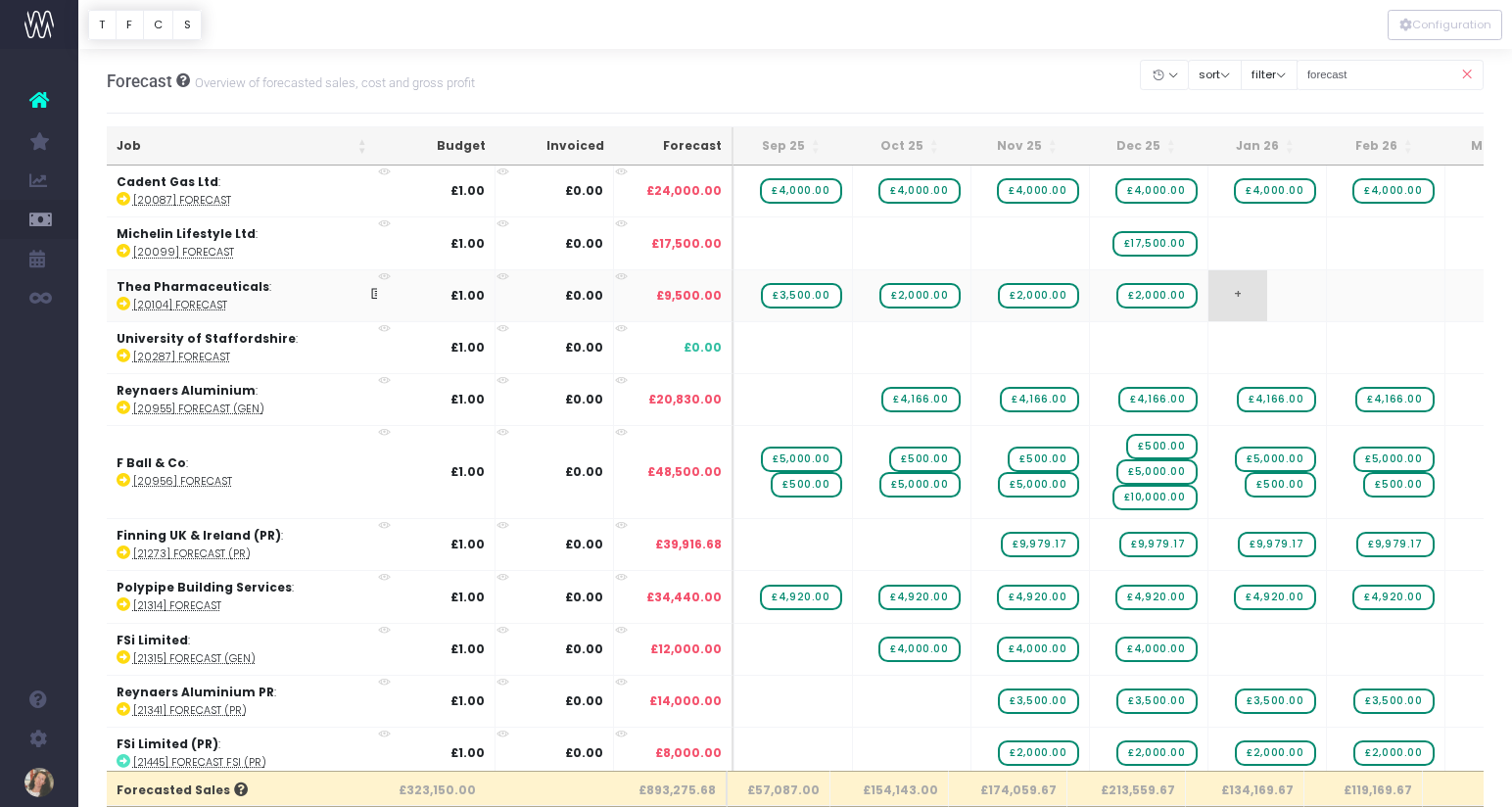 click on "+" at bounding box center (1238, 296) 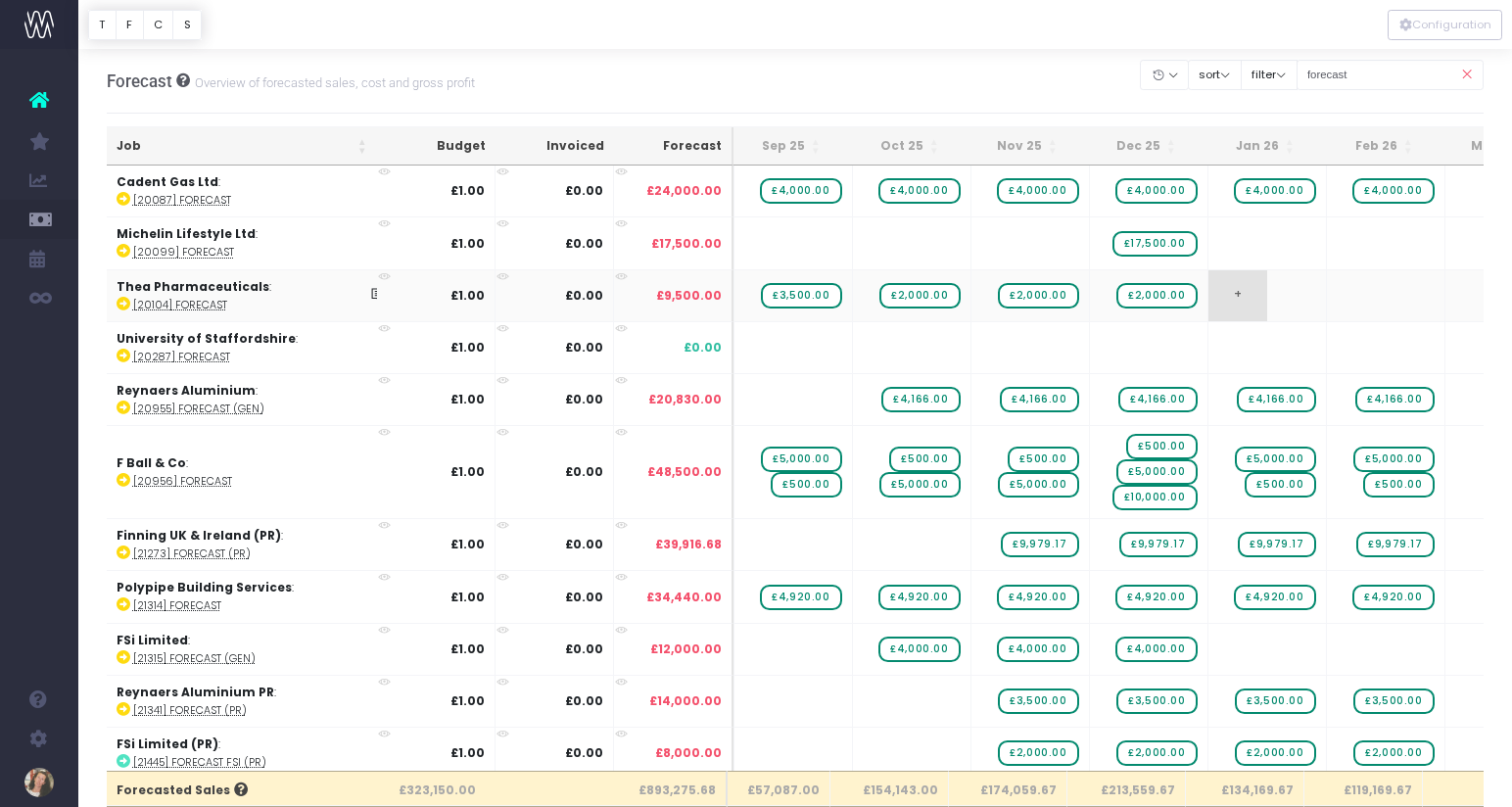 click on "+" at bounding box center (1238, 296) 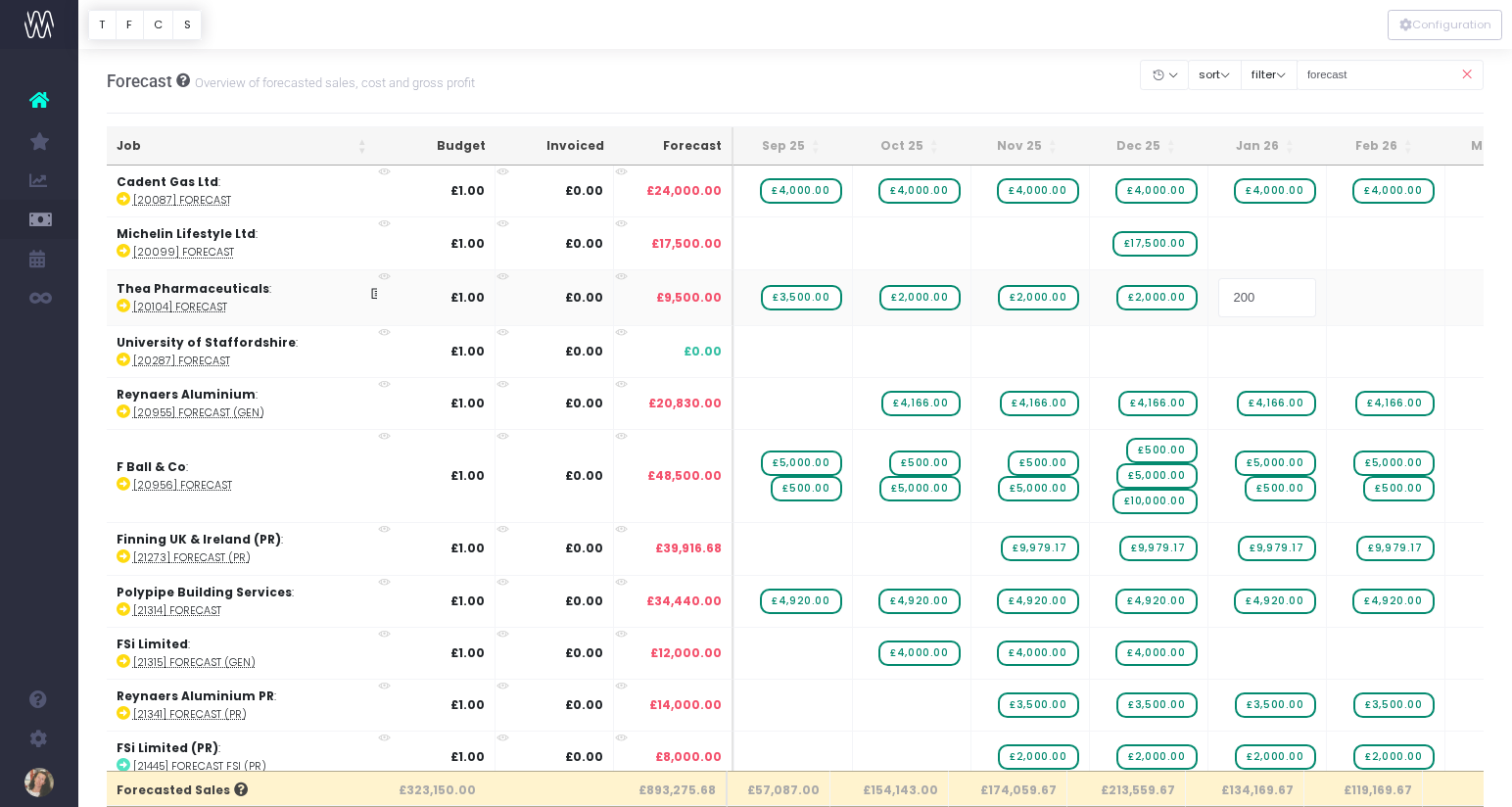 type on "2000" 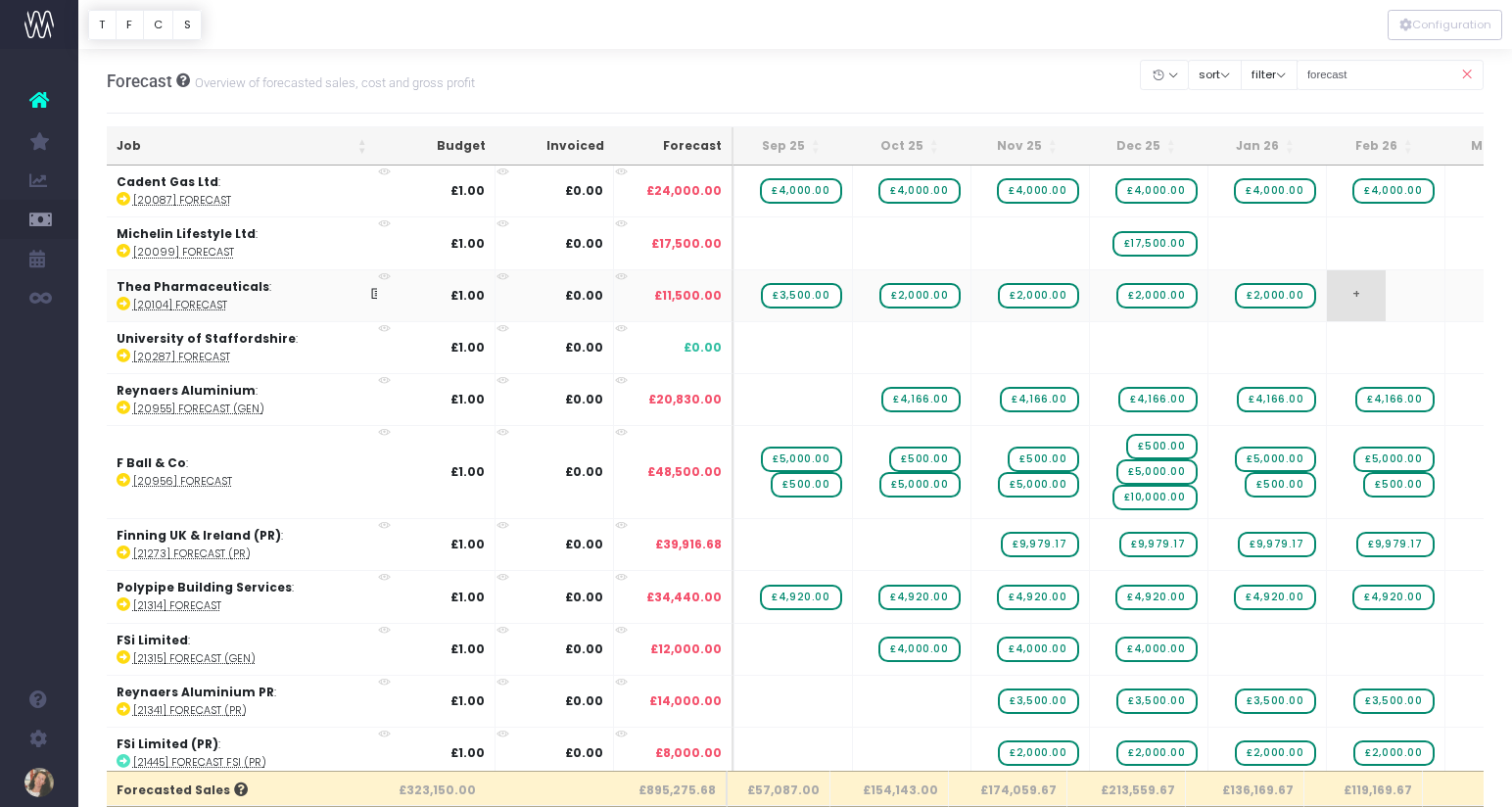 click on "+" at bounding box center (1356, 296) 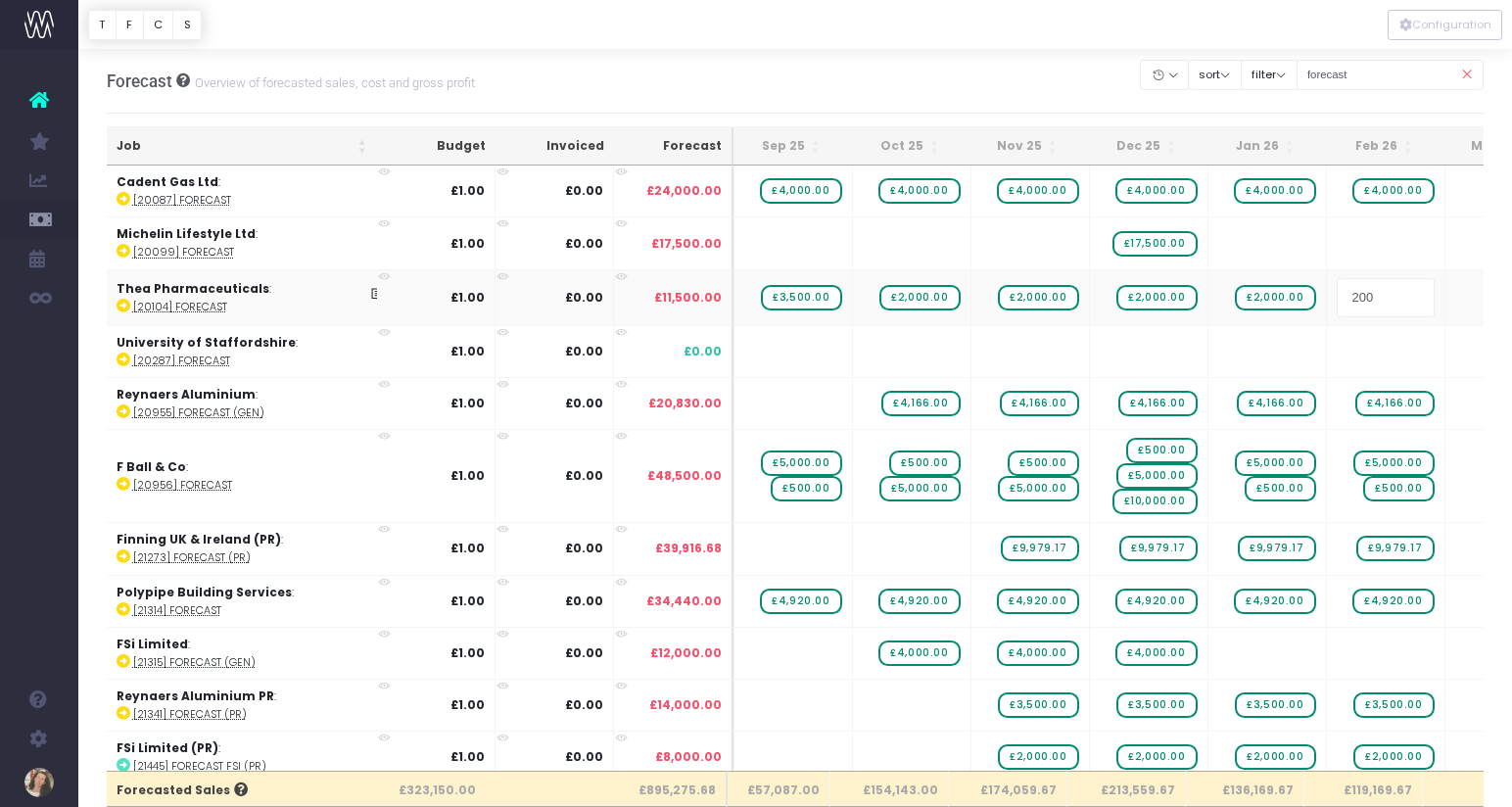 type on "2000" 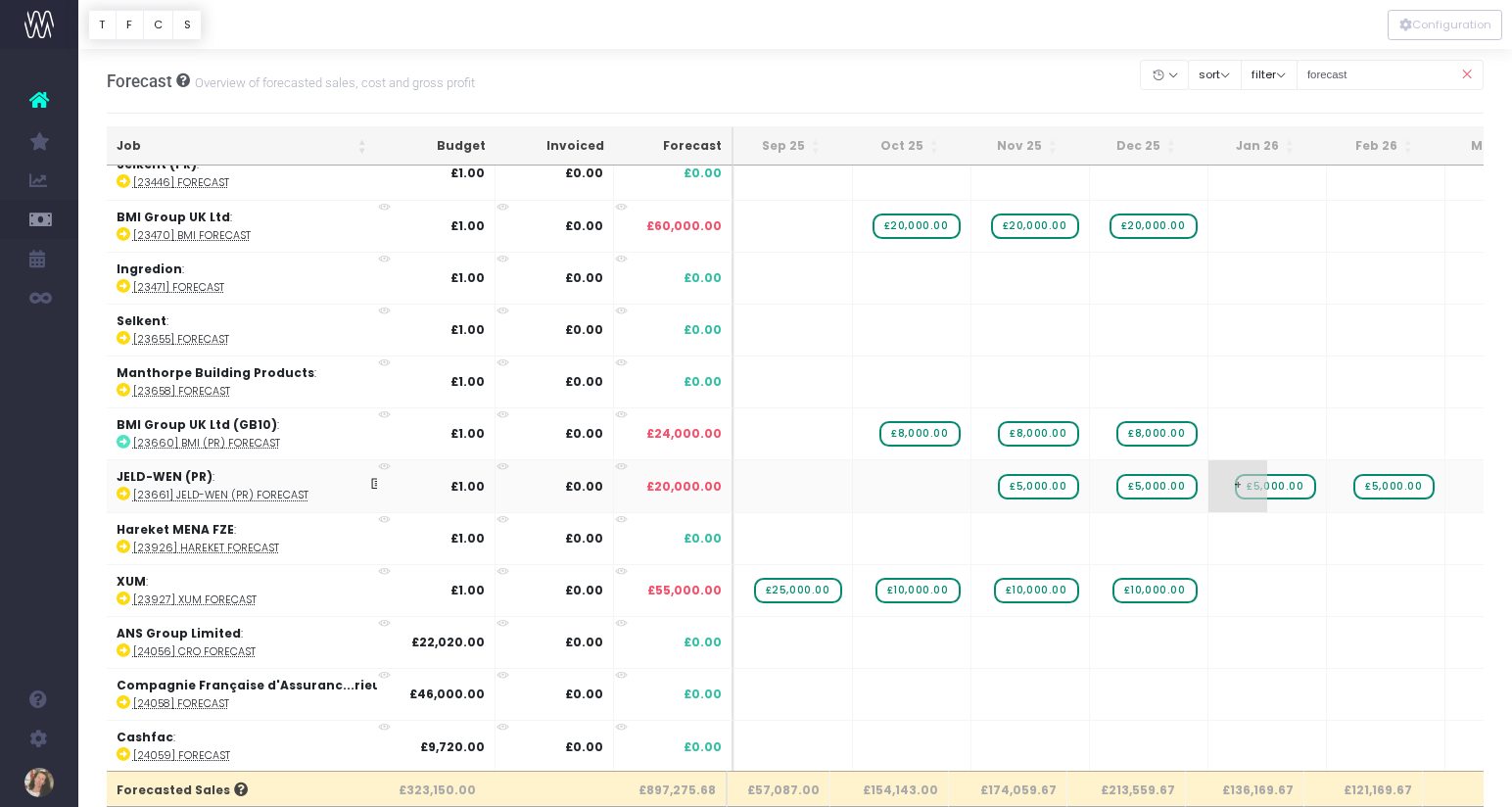 scroll, scrollTop: 1511, scrollLeft: 396, axis: both 